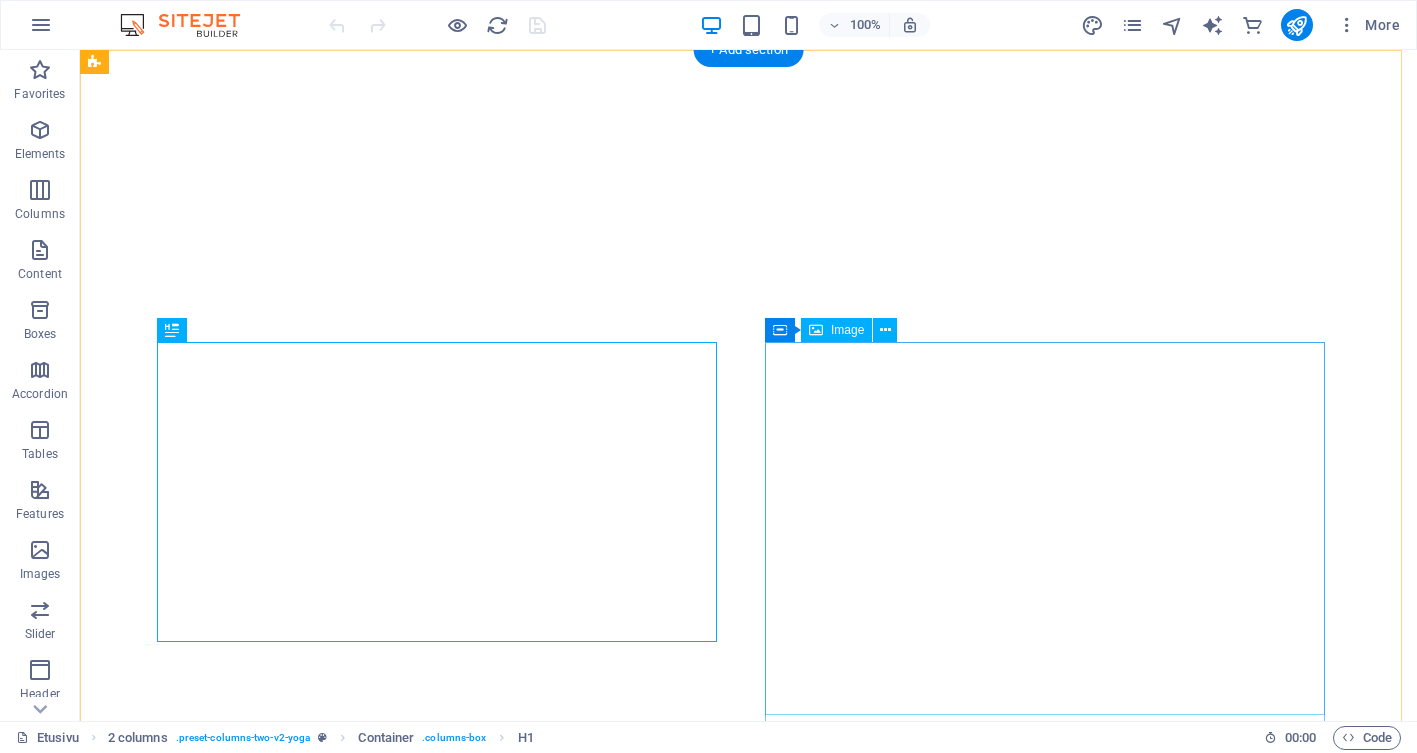 scroll, scrollTop: 0, scrollLeft: 0, axis: both 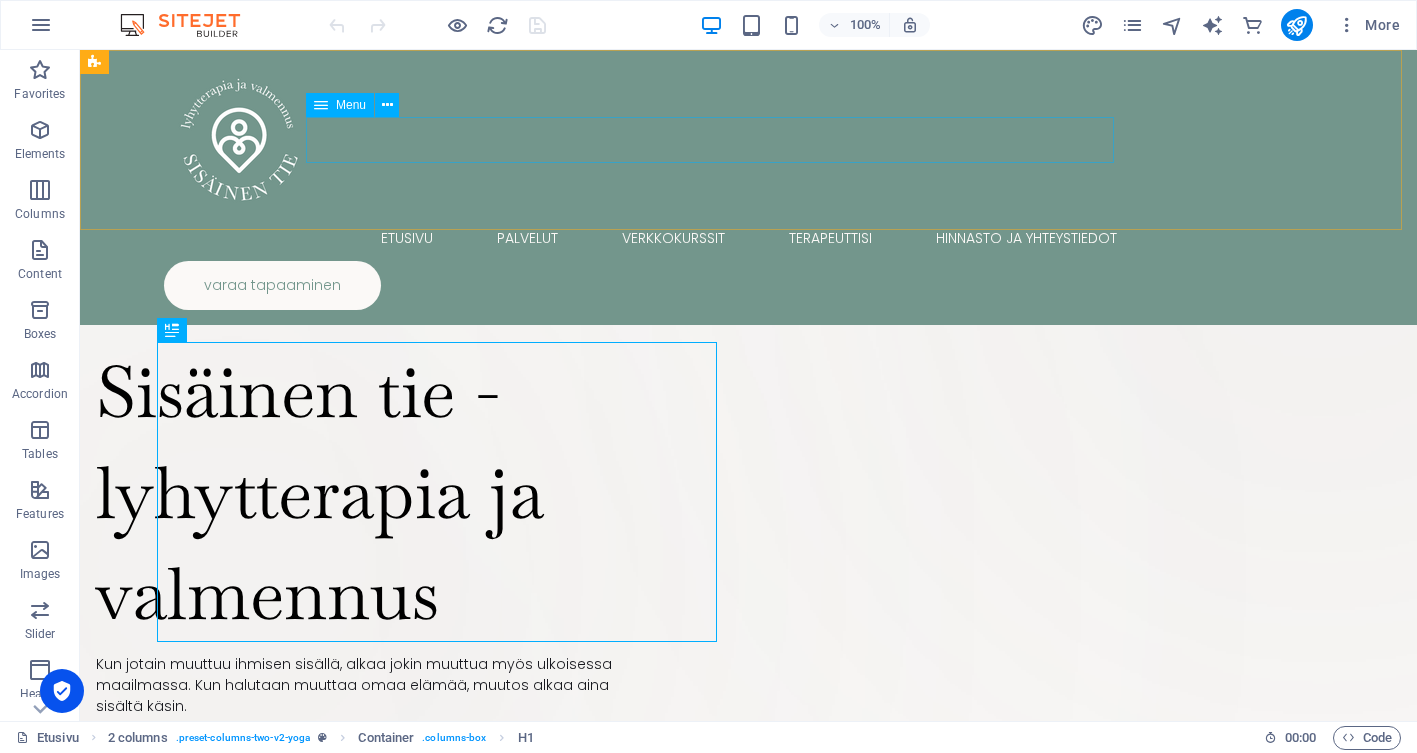 click on "Etusivu Palvelut Verkkokurssit Terapeuttisi Hinnasto ja yhteystiedot" at bounding box center [749, 238] 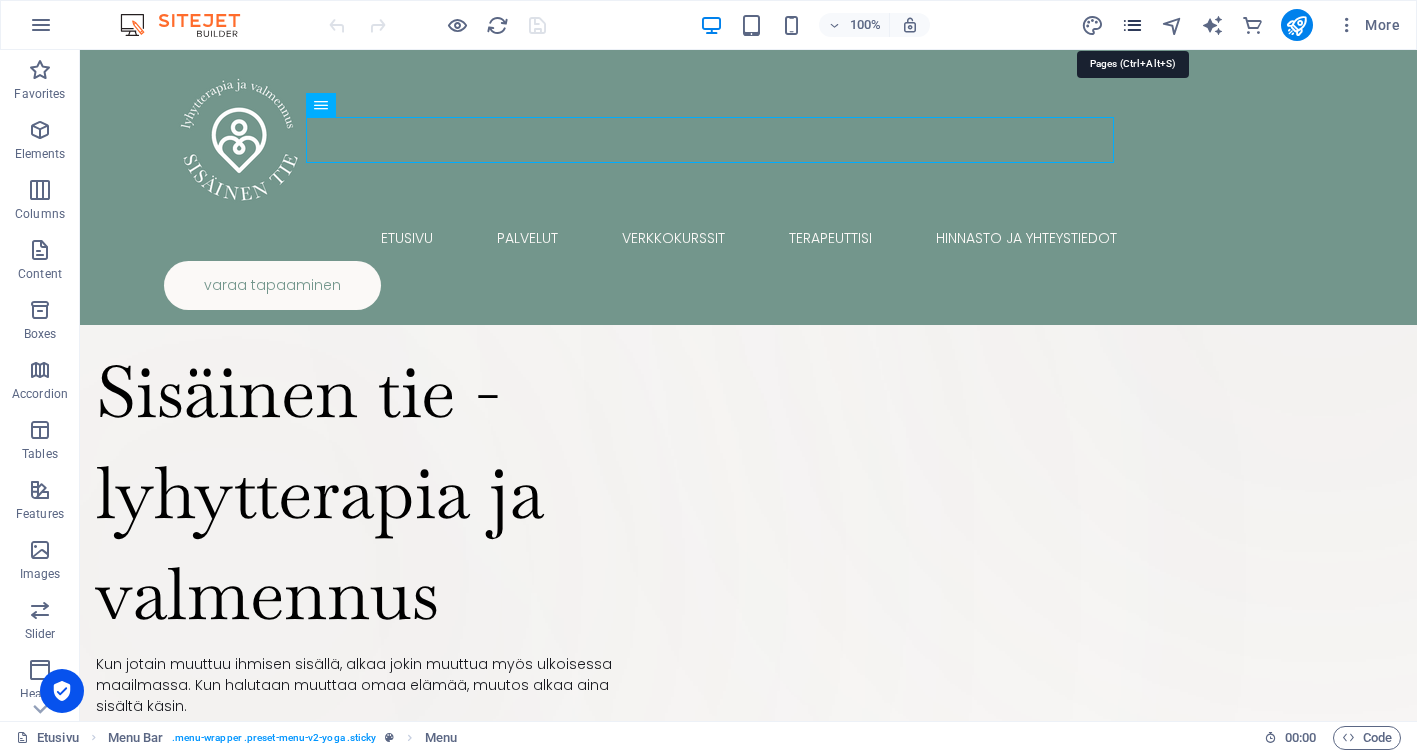 click at bounding box center (1132, 25) 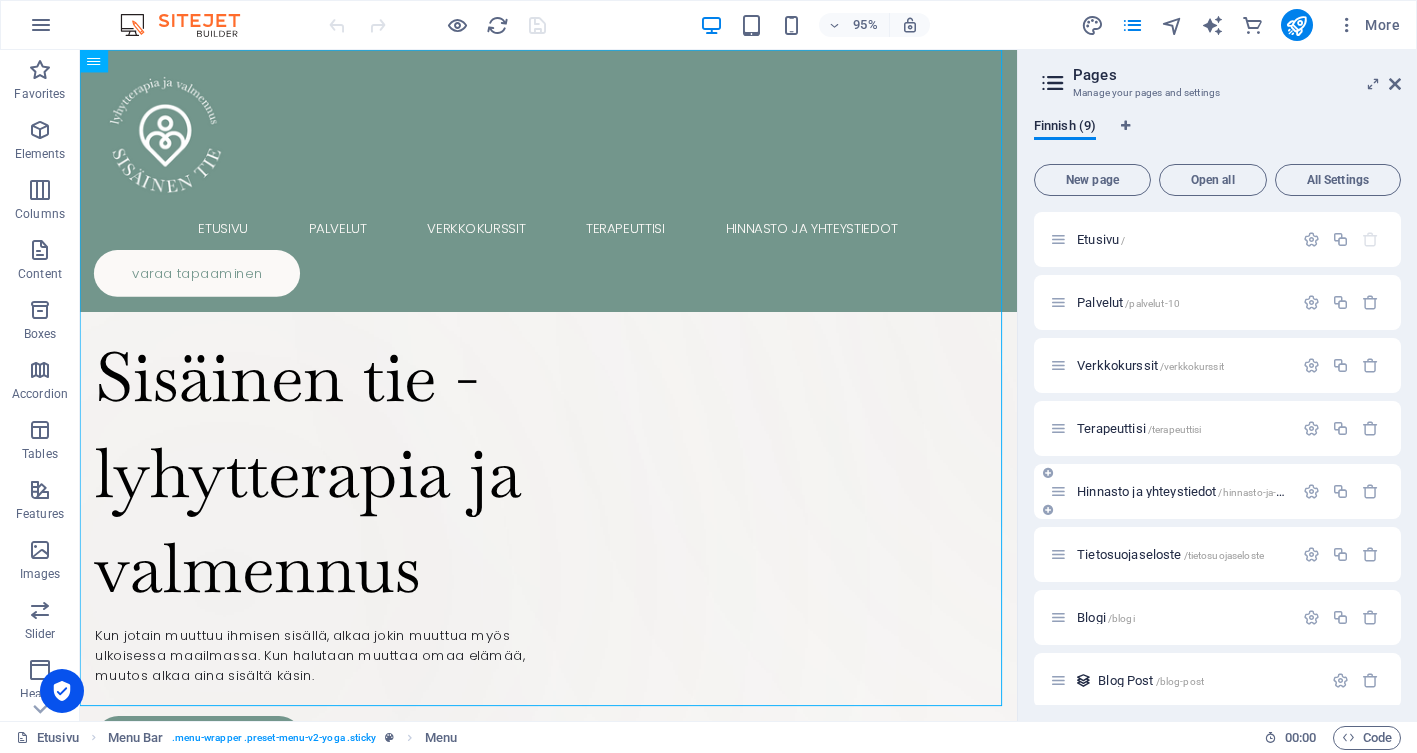 click on "Hinnasto ja yhteystiedot  /hinnasto-ja-yhteystiedot" at bounding box center [1204, 491] 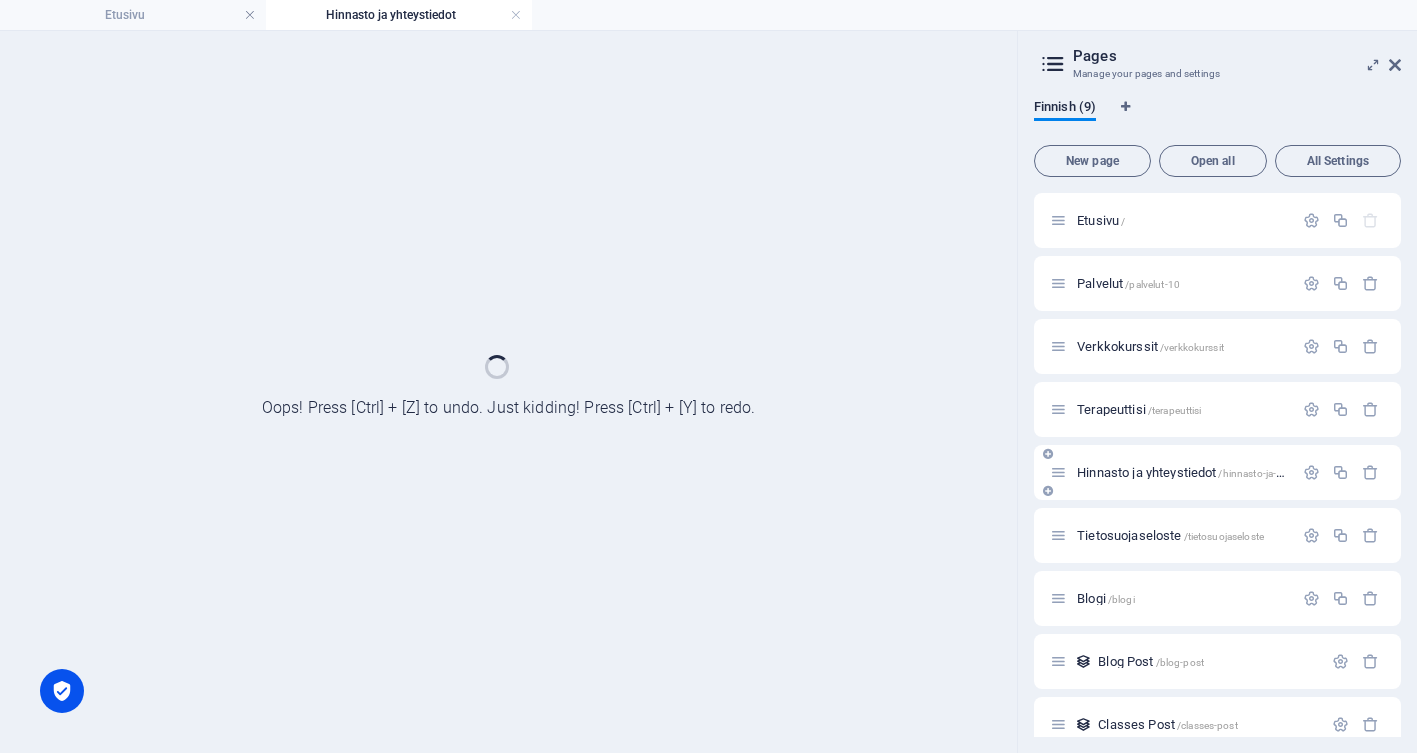 click on "Hinnasto ja yhteystiedot  /hinnasto-ja-yhteystiedot" at bounding box center [1217, 472] 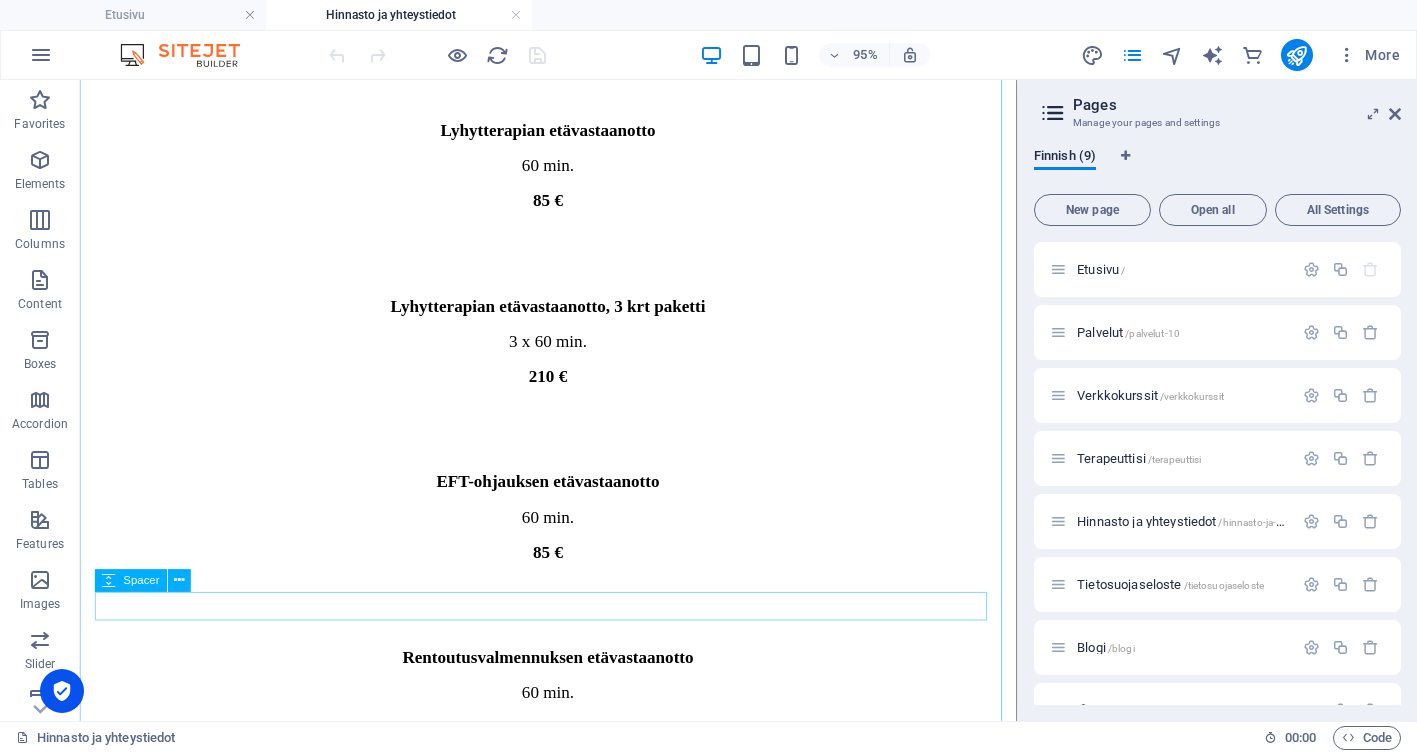 scroll, scrollTop: 424, scrollLeft: 0, axis: vertical 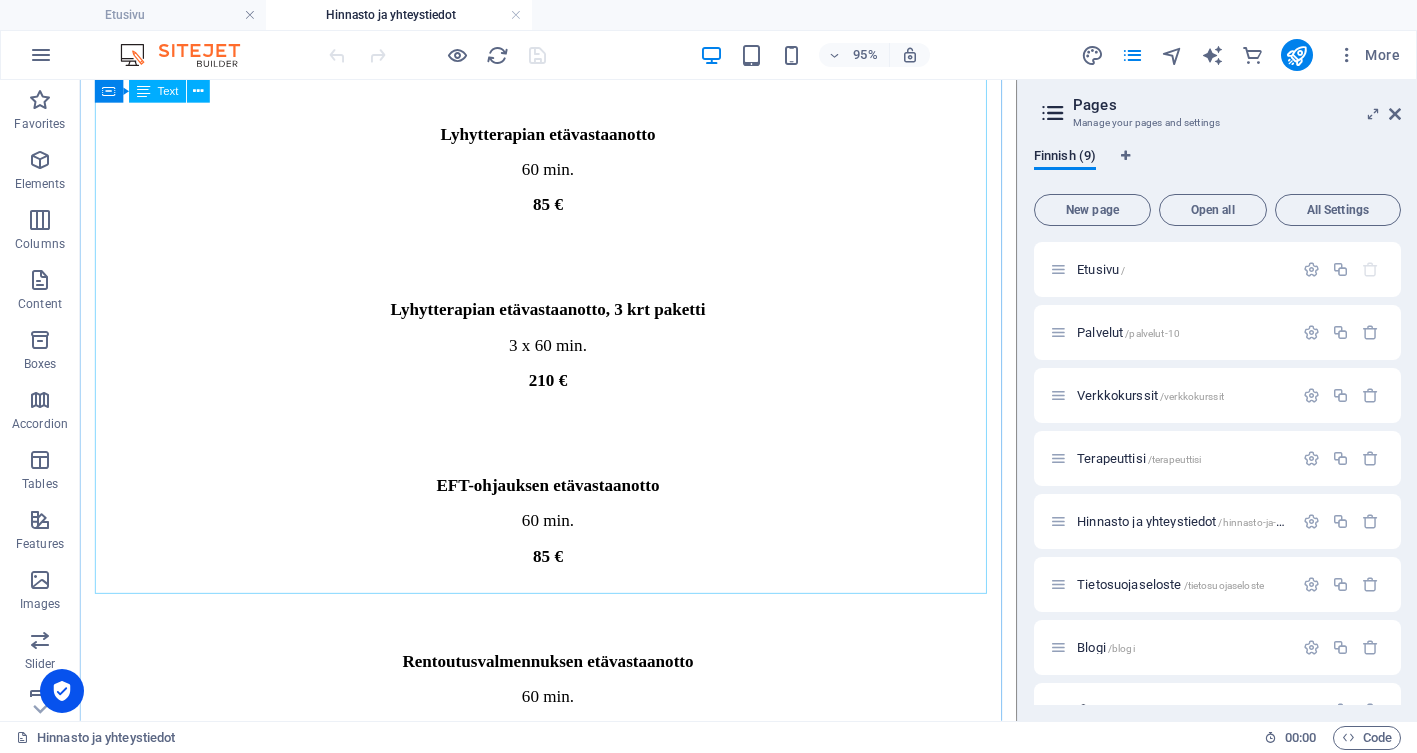 click on "Lyhytterapian etävastaanotto  60 min.  85 € Lyhytterapian etävastaanotto, 3 krt paketti  3 x 60 min.  210 € EFT-ohjauksen etävastaanotto   60 min.  85 € Rentoutusvalmennuksen etävastaanotto 60 min.  85 € Halutessasi saat tapaamisesta nauhoitetun rentoutusäänitteen kotona kuunneltavaksi. - Etävastaanotto tapahtuu verkossa Teamsin välityksellä. Lähetän linkin ja tarvittavat tiedot etukäteen sähköpostilla, josta löydät myös Teamsin käyttöohjeet." at bounding box center [573, 563] 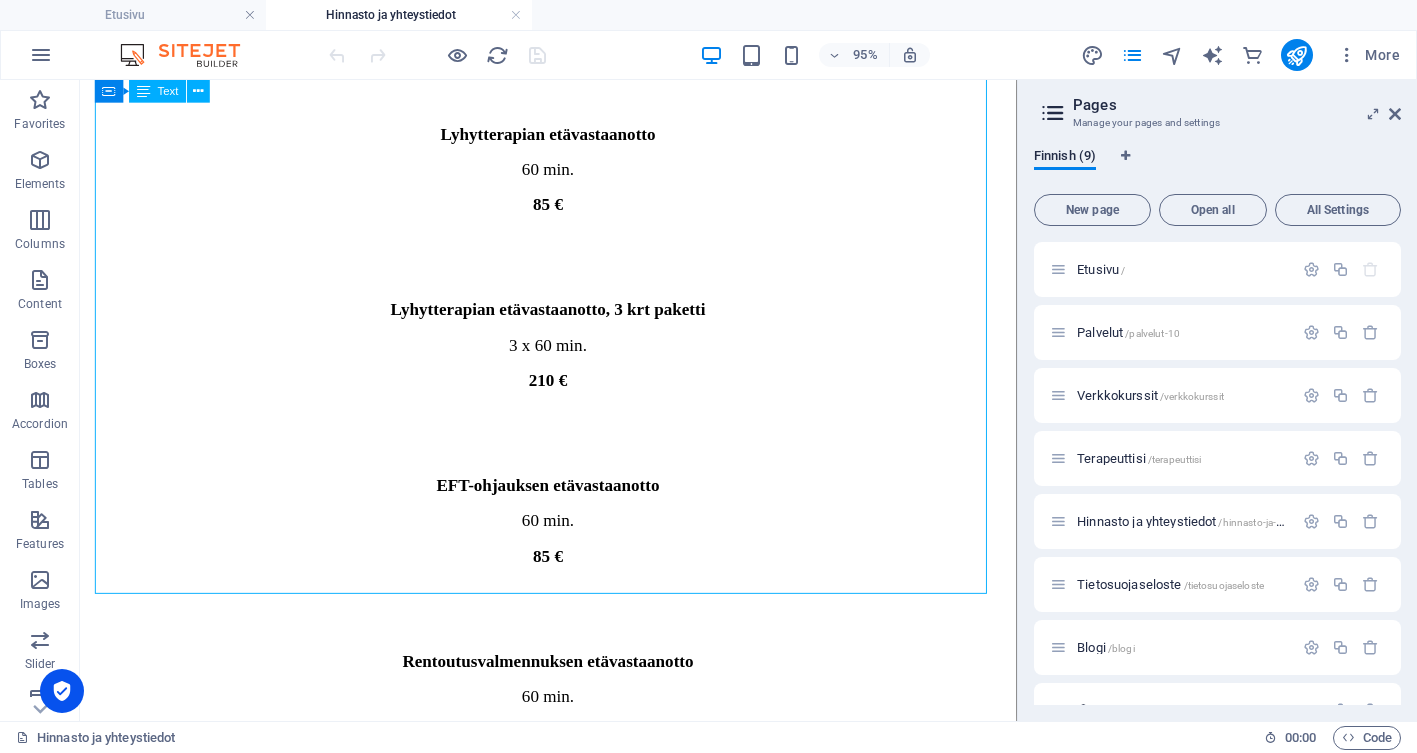 click on "Lyhytterapian etävastaanotto  60 min.  85 € Lyhytterapian etävastaanotto, 3 krt paketti  3 x 60 min.  210 € EFT-ohjauksen etävastaanotto   60 min.  85 € Rentoutusvalmennuksen etävastaanotto 60 min.  85 € Halutessasi saat tapaamisesta nauhoitetun rentoutusäänitteen kotona kuunneltavaksi. - Etävastaanotto tapahtuu verkossa Teamsin välityksellä. Lähetän linkin ja tarvittavat tiedot etukäteen sähköpostilla, josta löydät myös Teamsin käyttöohjeet." at bounding box center [573, 563] 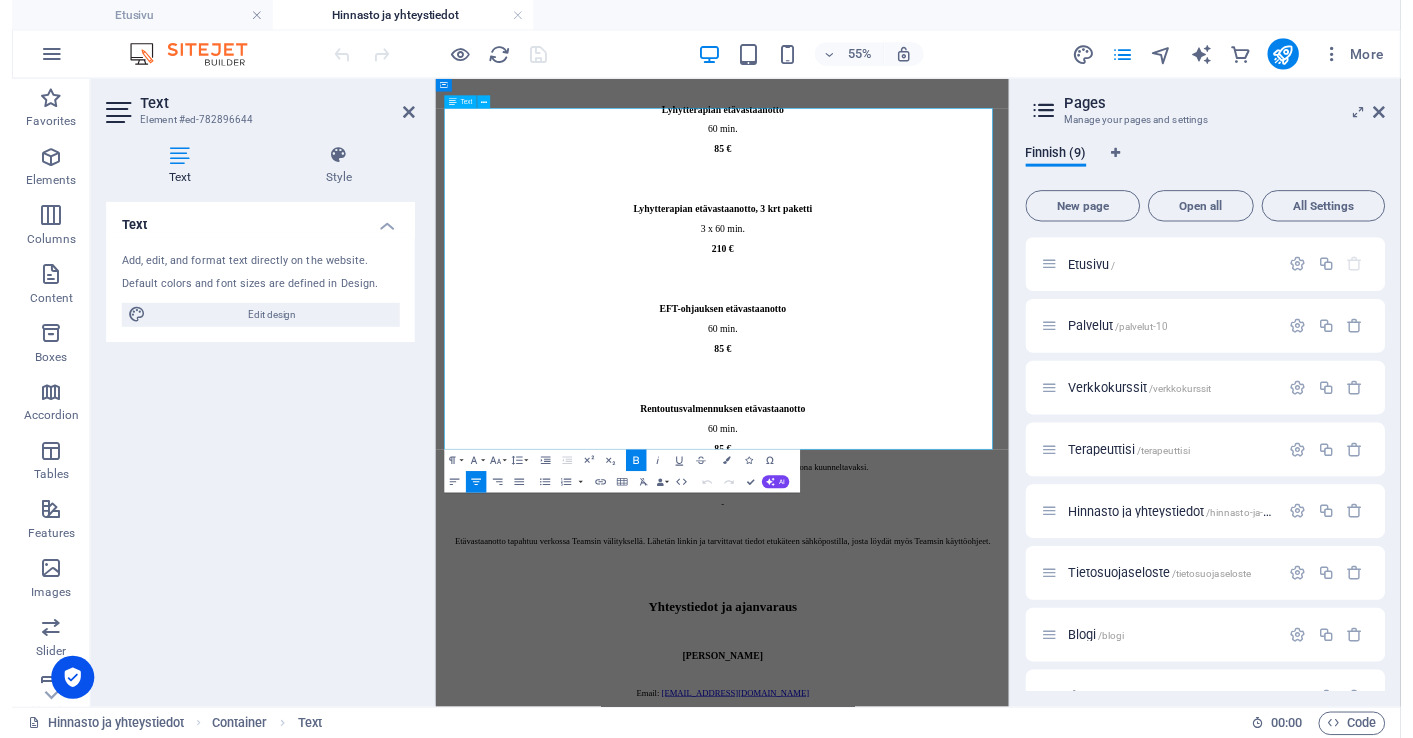 scroll, scrollTop: 411, scrollLeft: 0, axis: vertical 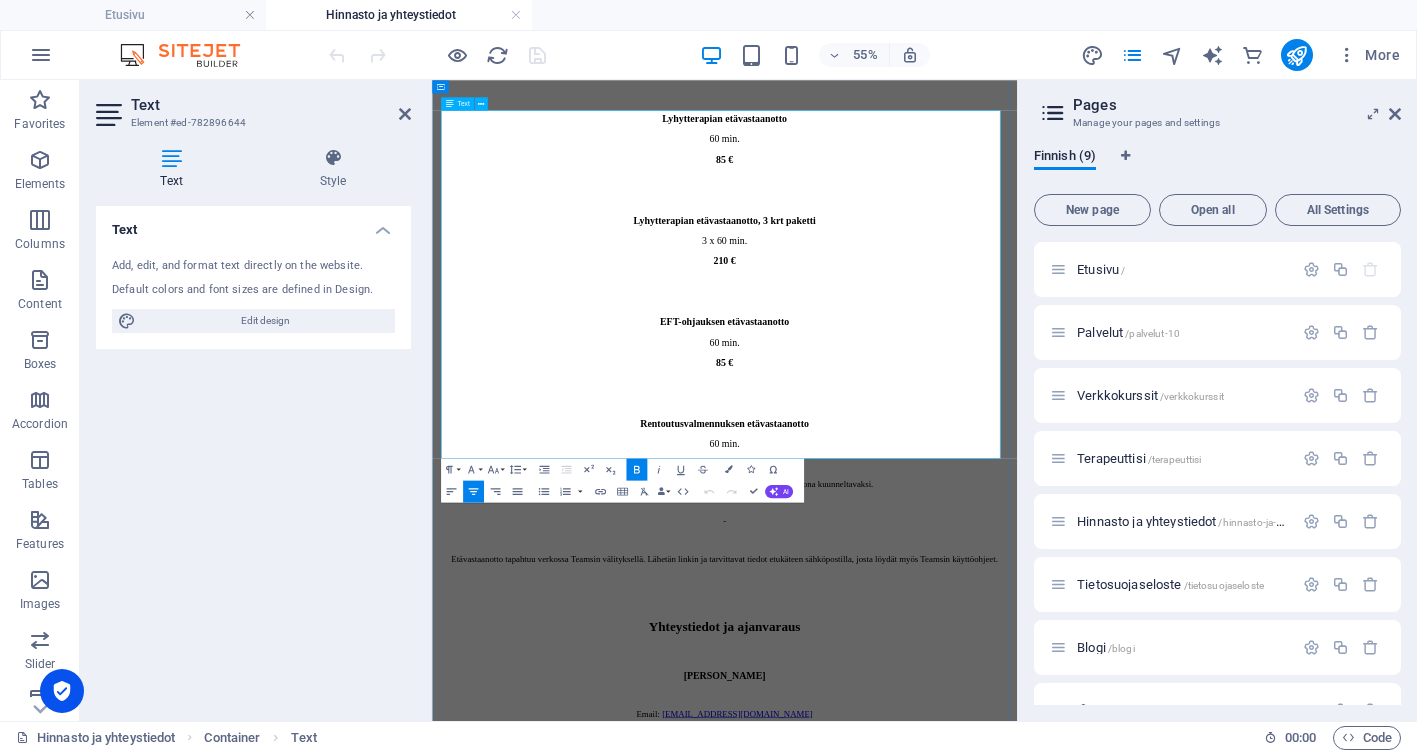 click on "Etävastaanotto tapahtuu verkossa Teamsin välityksellä. Lähetän linkin ja tarvittavat tiedot etukäteen sähköpostilla, josta löydät myös Teamsin käyttöohjeet." at bounding box center [964, 951] 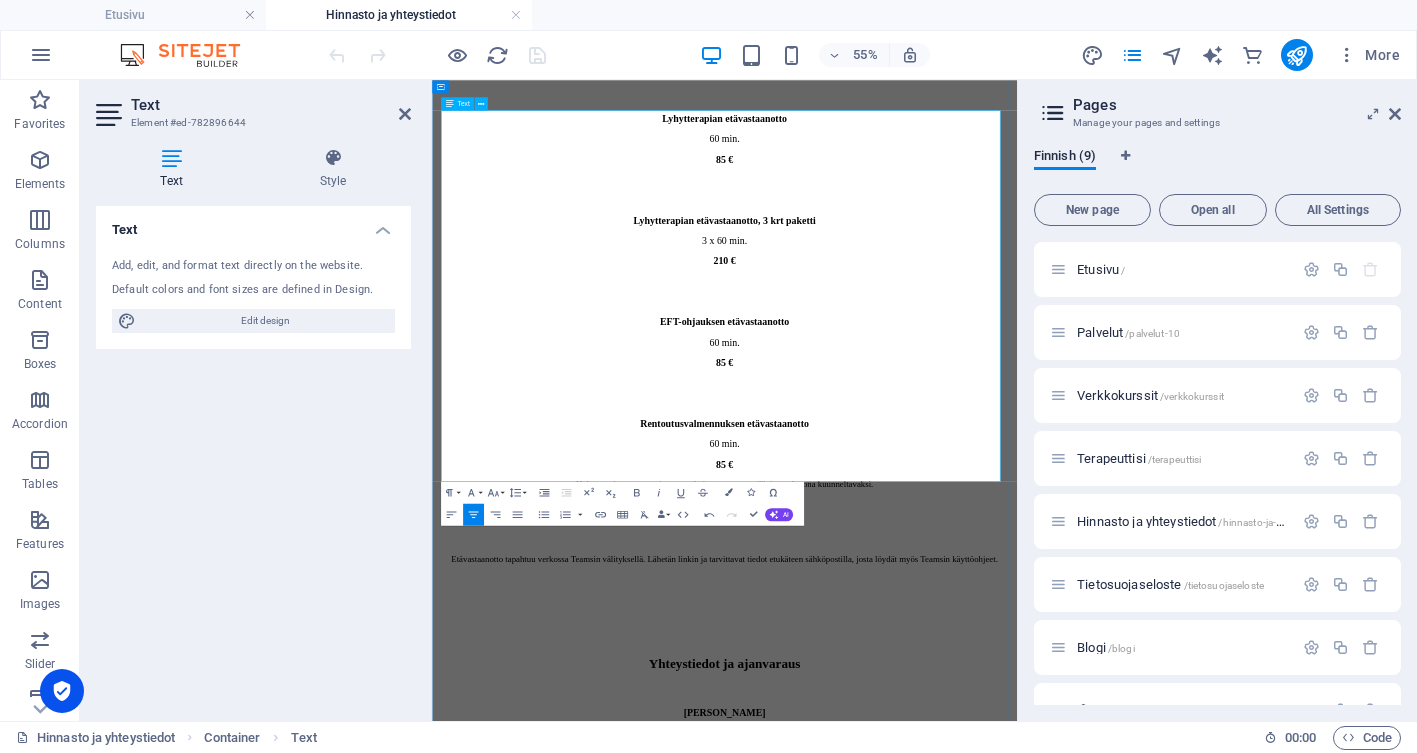 type 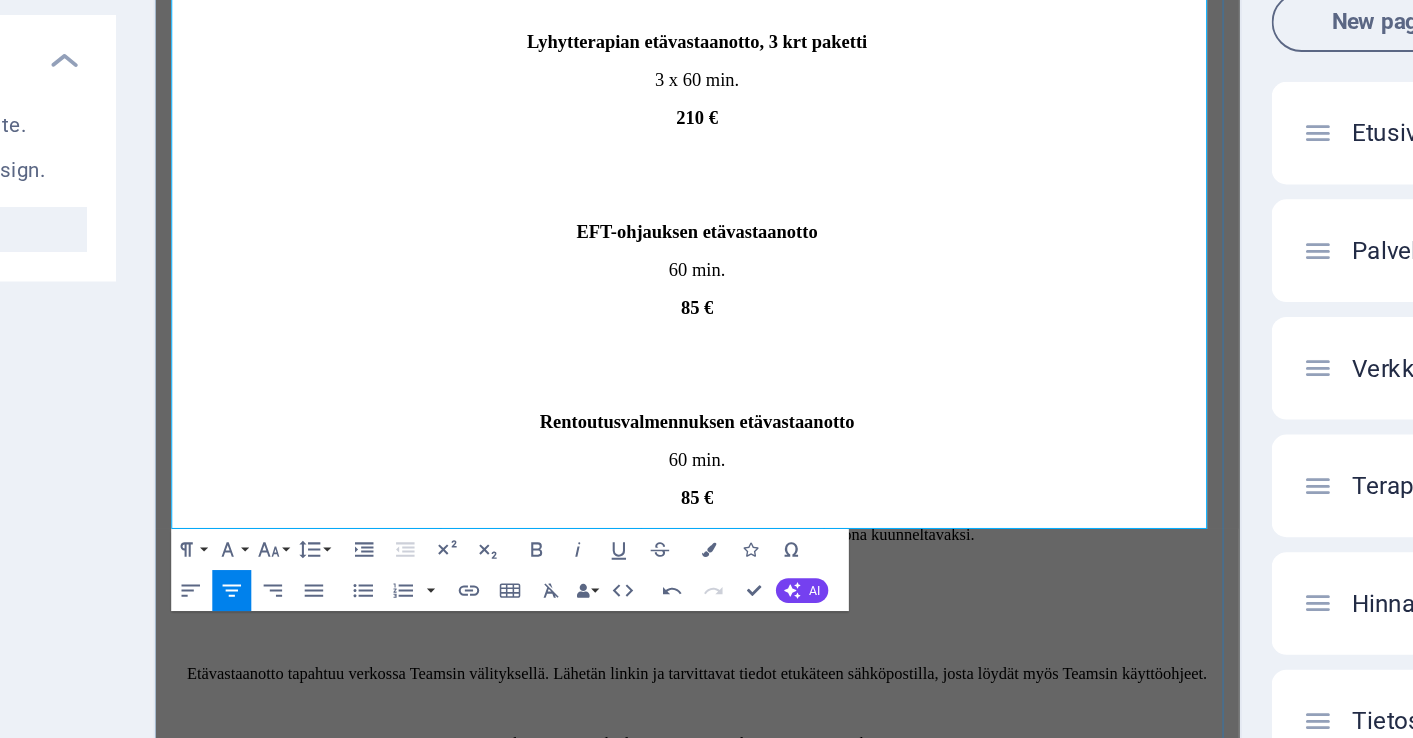 click on "Työhyvinvointipalvelut ja työpajat työhyvinvointi- ja virkistysp" at bounding box center (683, 719) 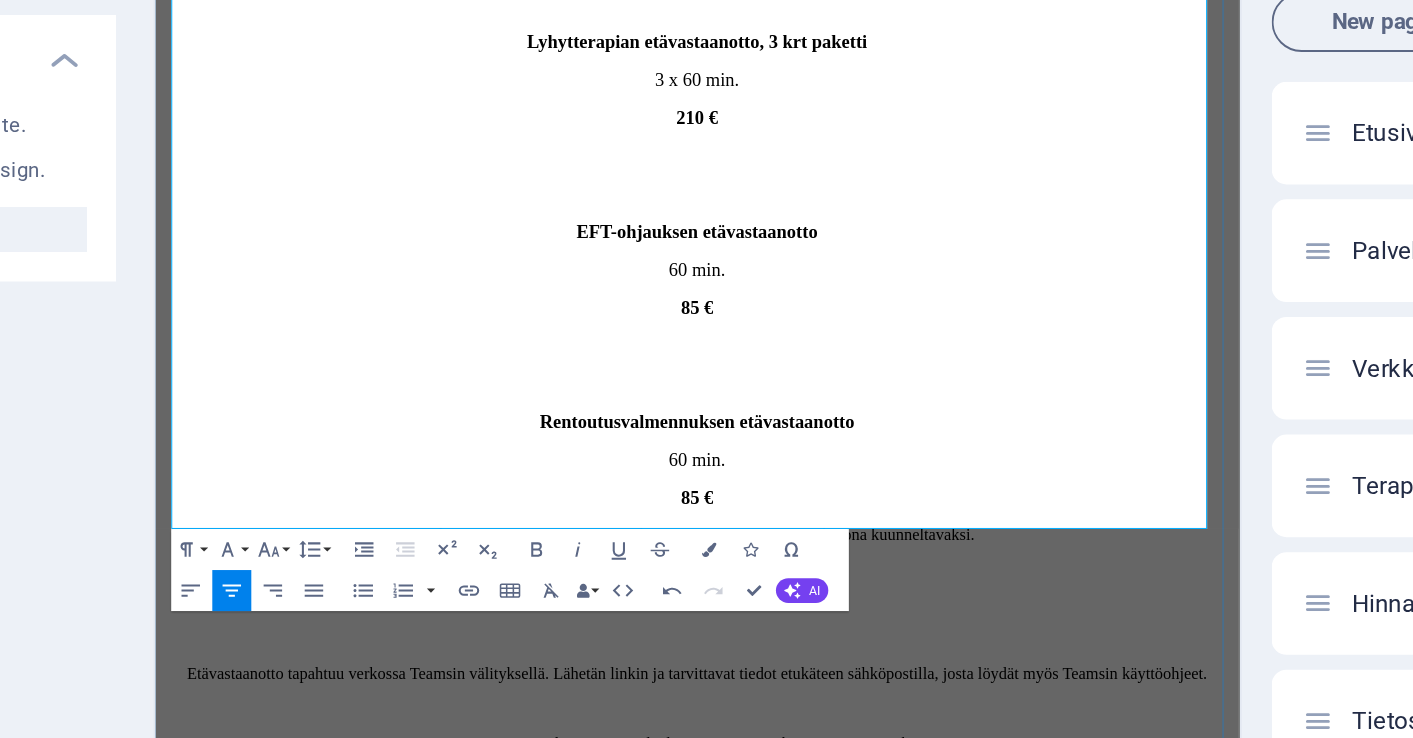click on "Kysy tarjous työhyvinvointipalvelut ja työpajat työhyvinvointi- ja virkistysp" at bounding box center [683, 719] 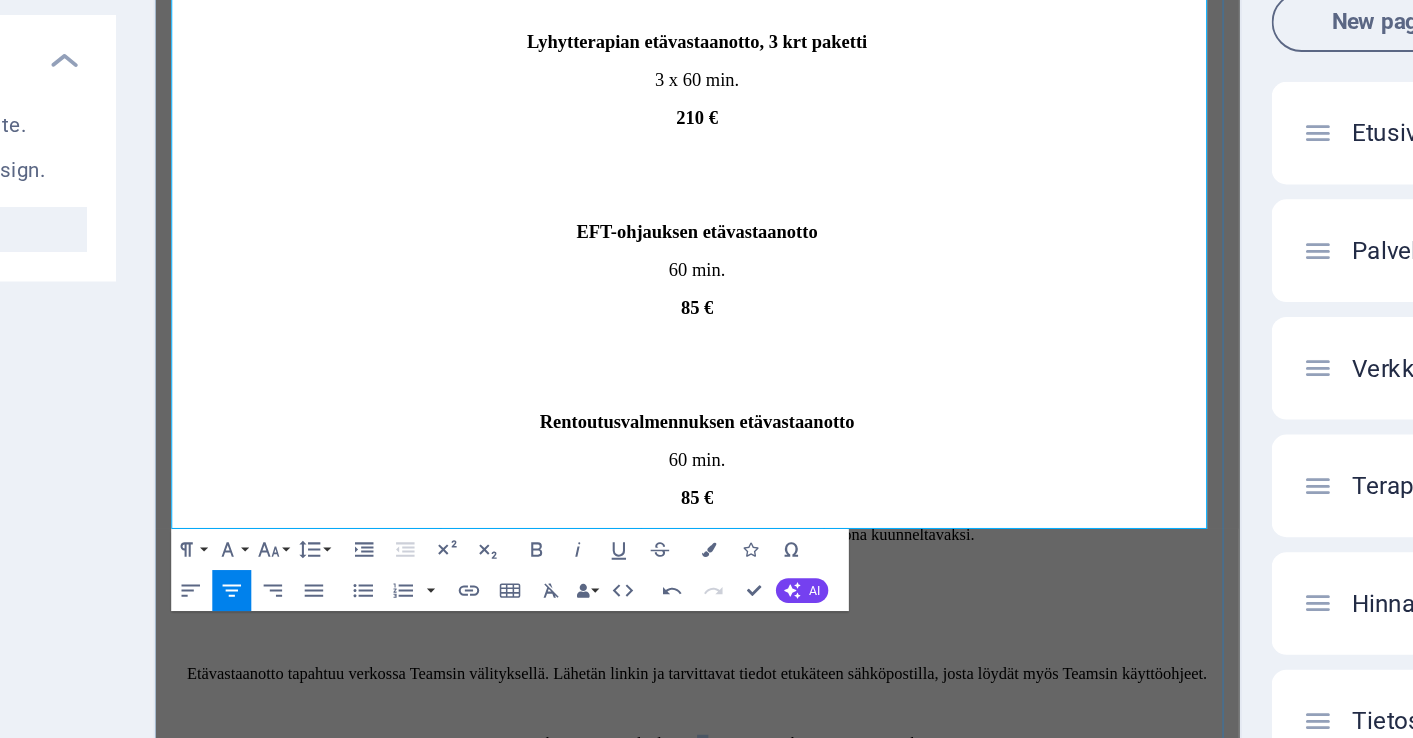 drag, startPoint x: 688, startPoint y: 478, endPoint x: 673, endPoint y: 476, distance: 15.132746 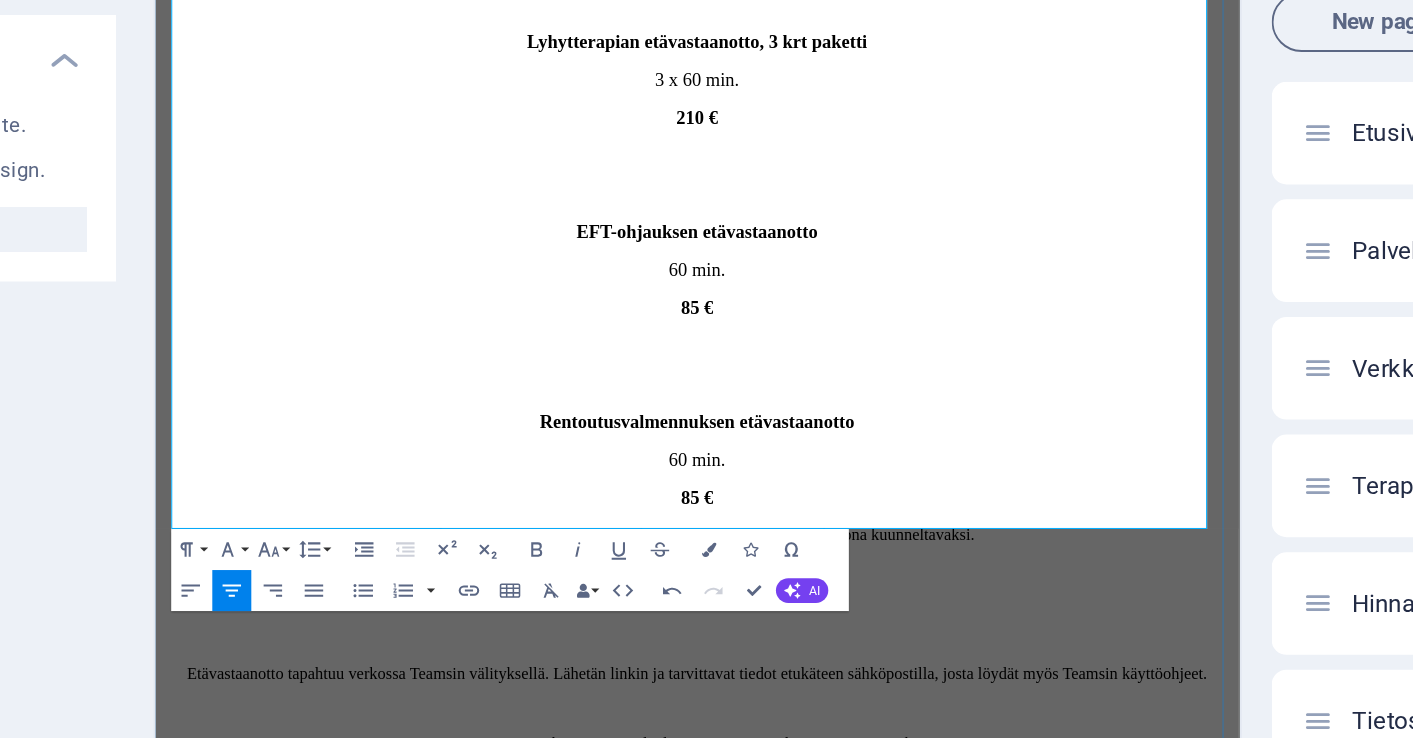 click on "Kysy tarjous työhyvinvointipalveluista, työpajat työhyvinvointi- ja virkistysp" at bounding box center [683, 719] 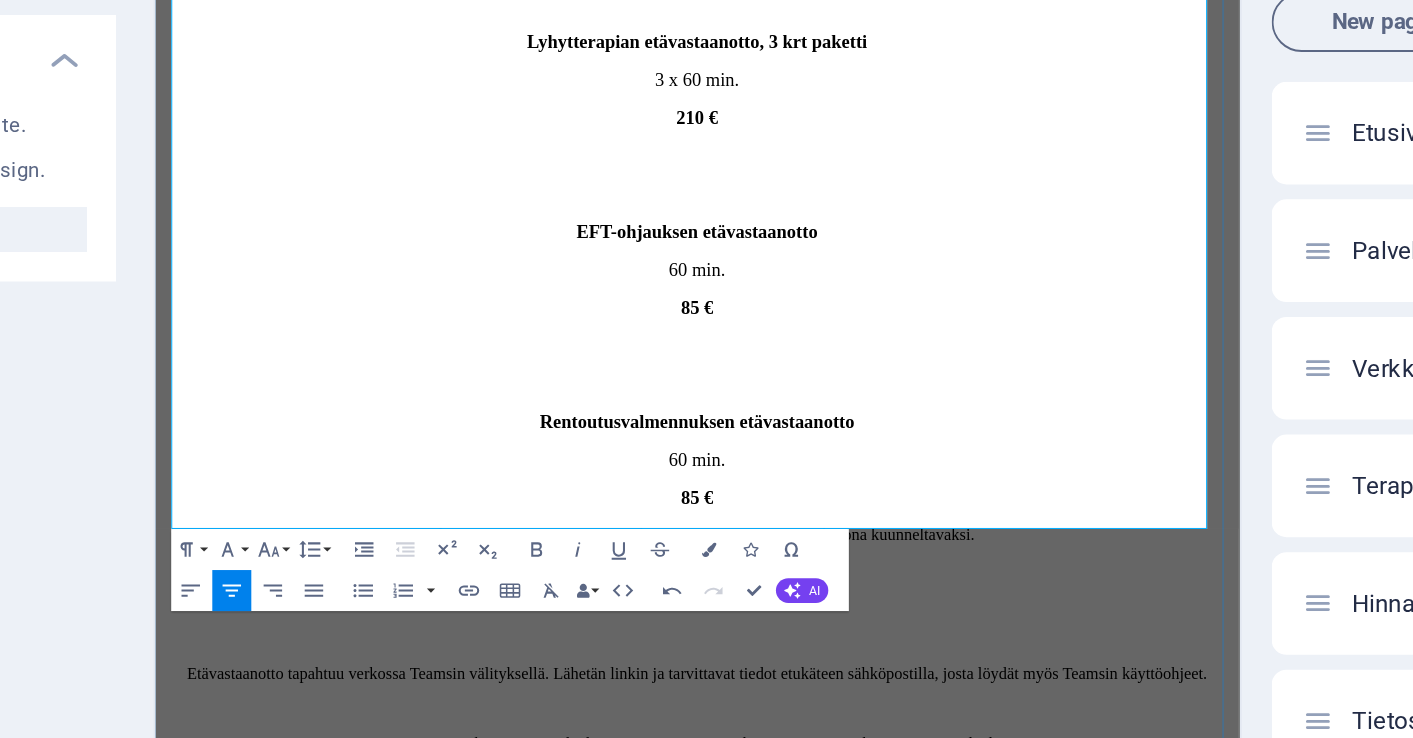 click on "Kysy tarjous työhyvinvointipalveluista, työpajoista ja työhyvinvointi- ja virkistyspäivien palveluista." at bounding box center (683, 719) 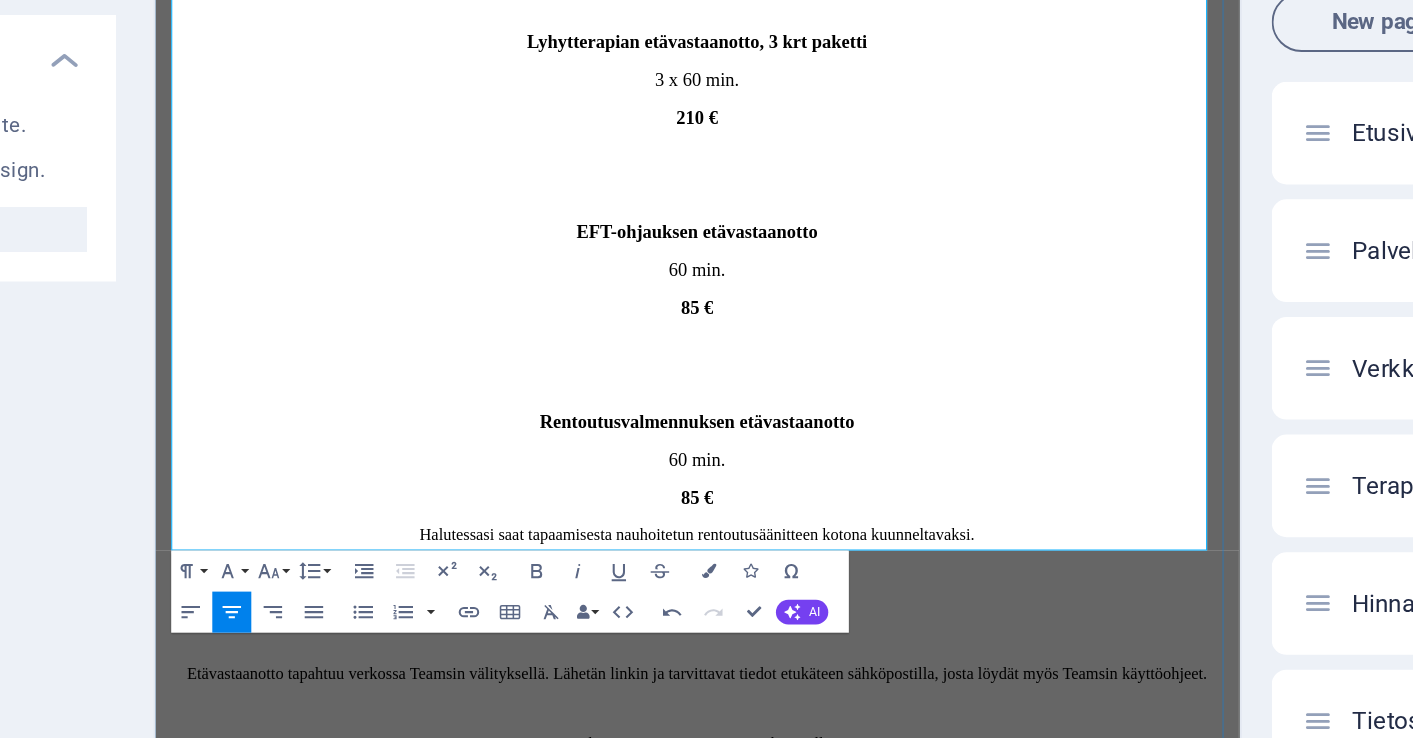 click on "Työhyvinvointi ja työpajat työyhteisöille" at bounding box center [683, 719] 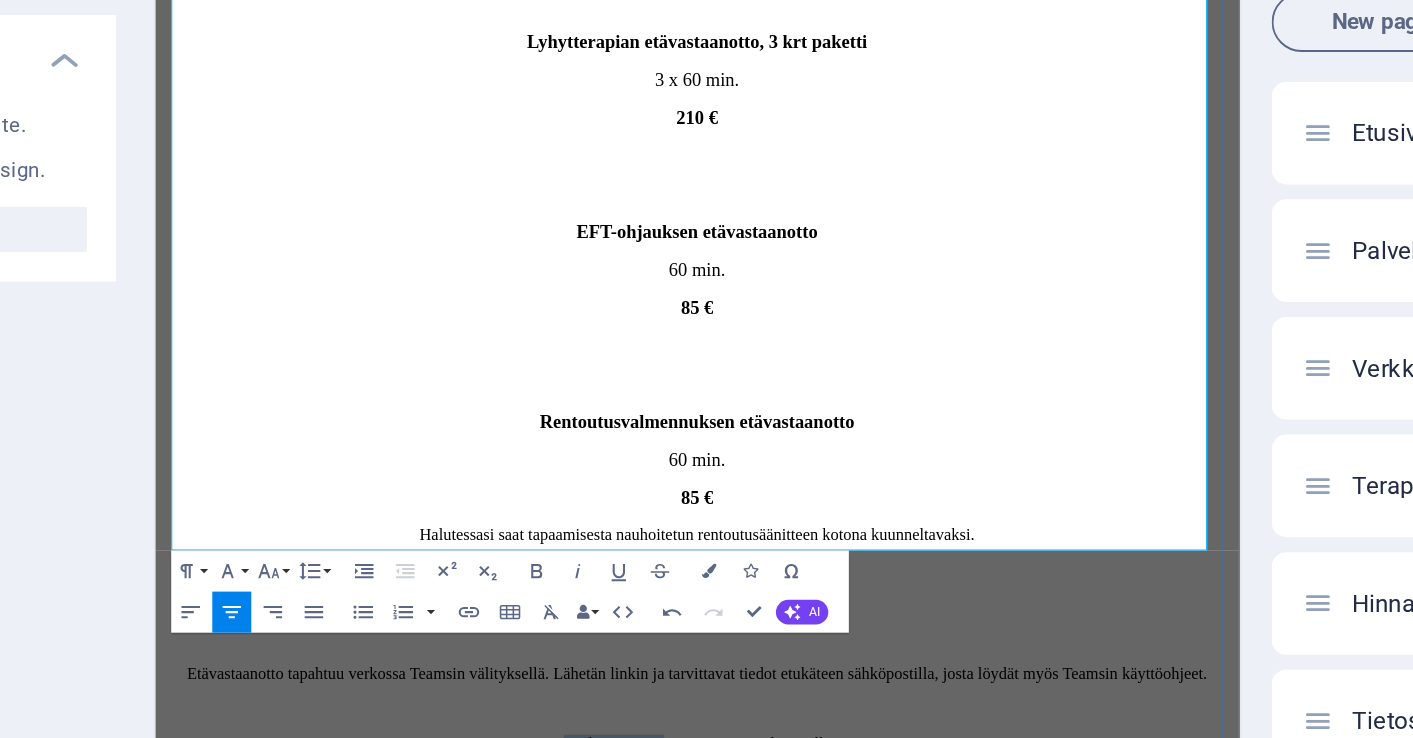 click on "Työhyvinvointi ja työpajat työyhteisöille" at bounding box center [683, 719] 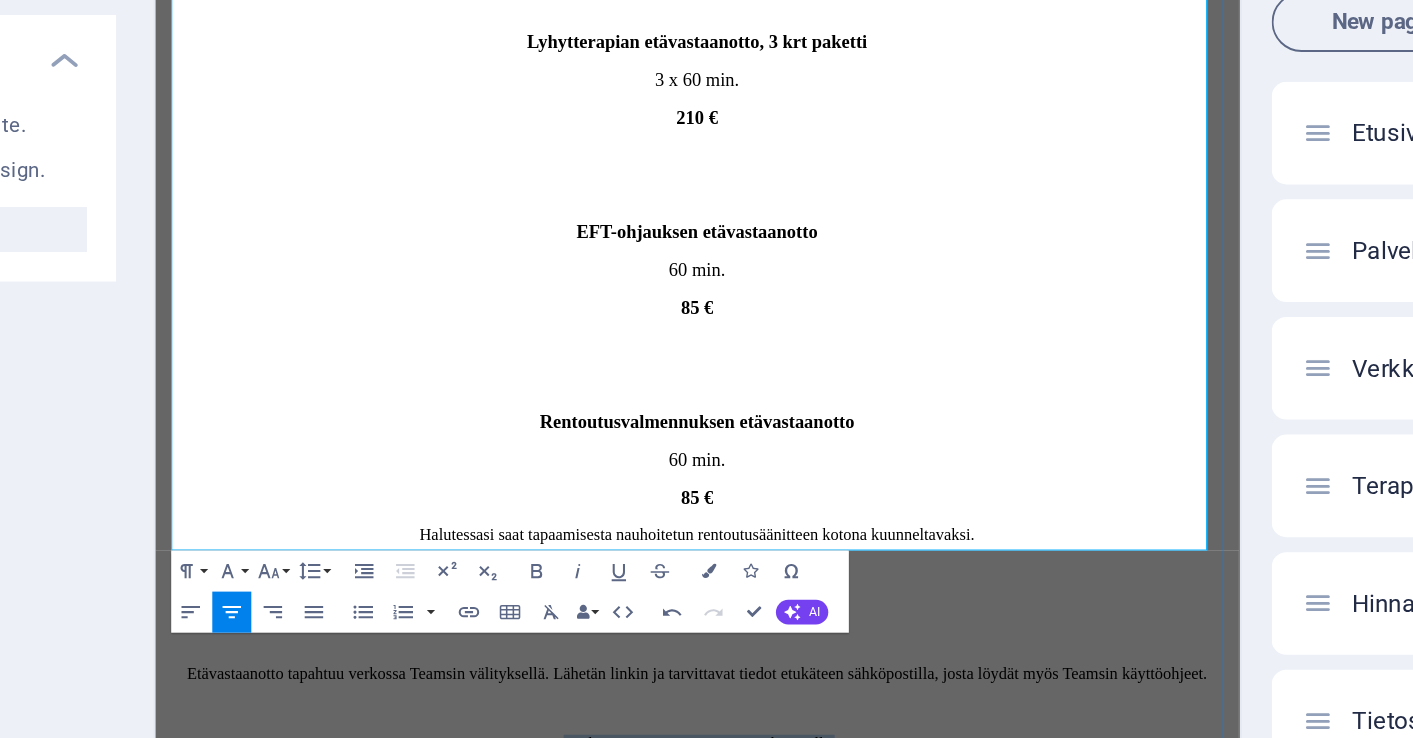 click on "Työhyvinvointi ja työpajat työyhteisöille" at bounding box center (683, 719) 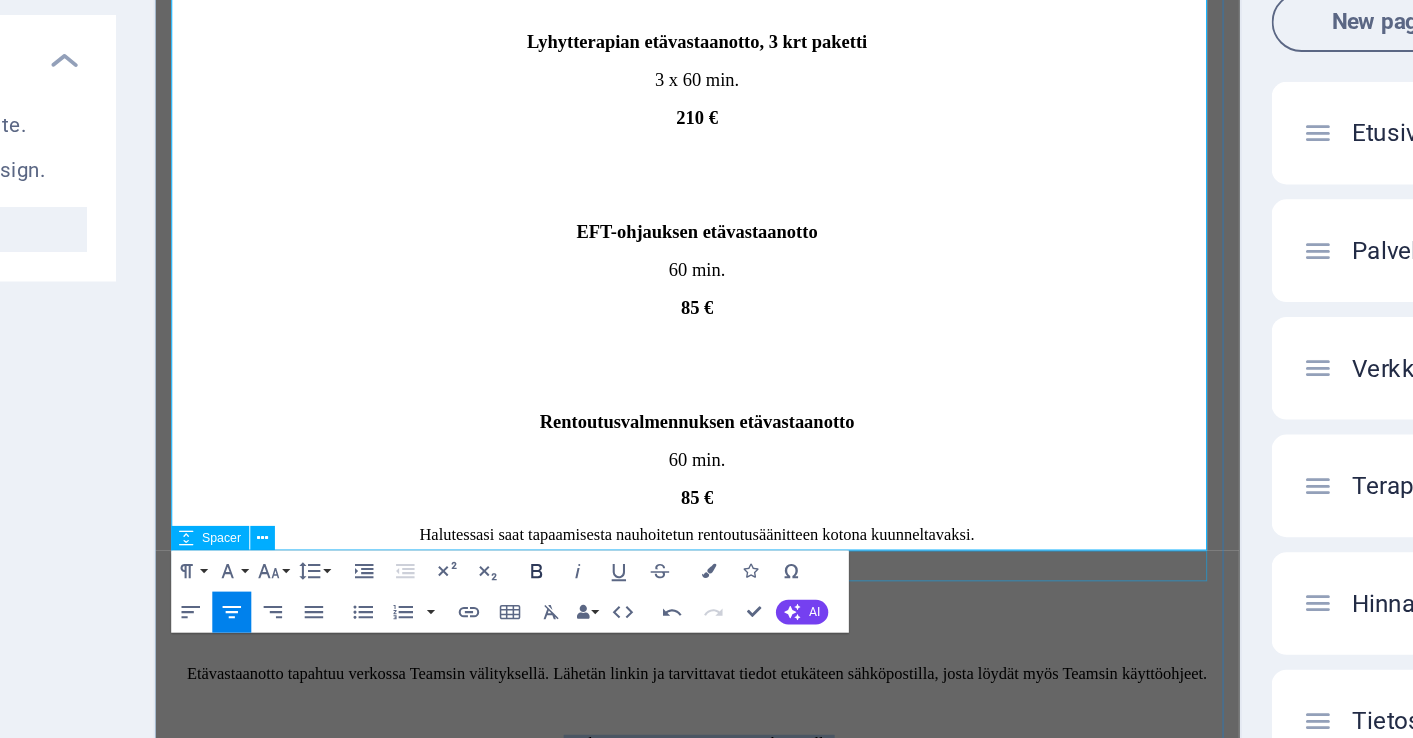 click 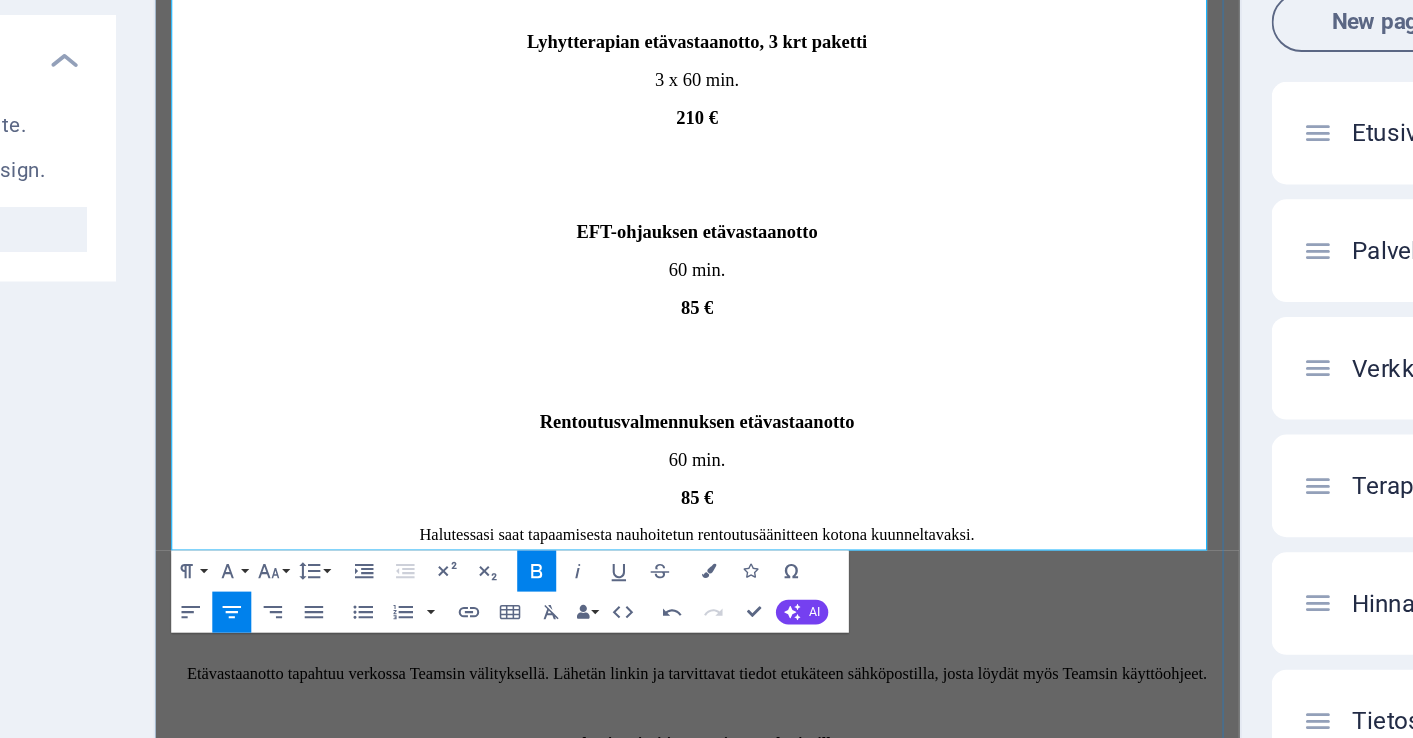 click on "Rentoutusvalmennuksen etävastaanotto" at bounding box center (683, 405) 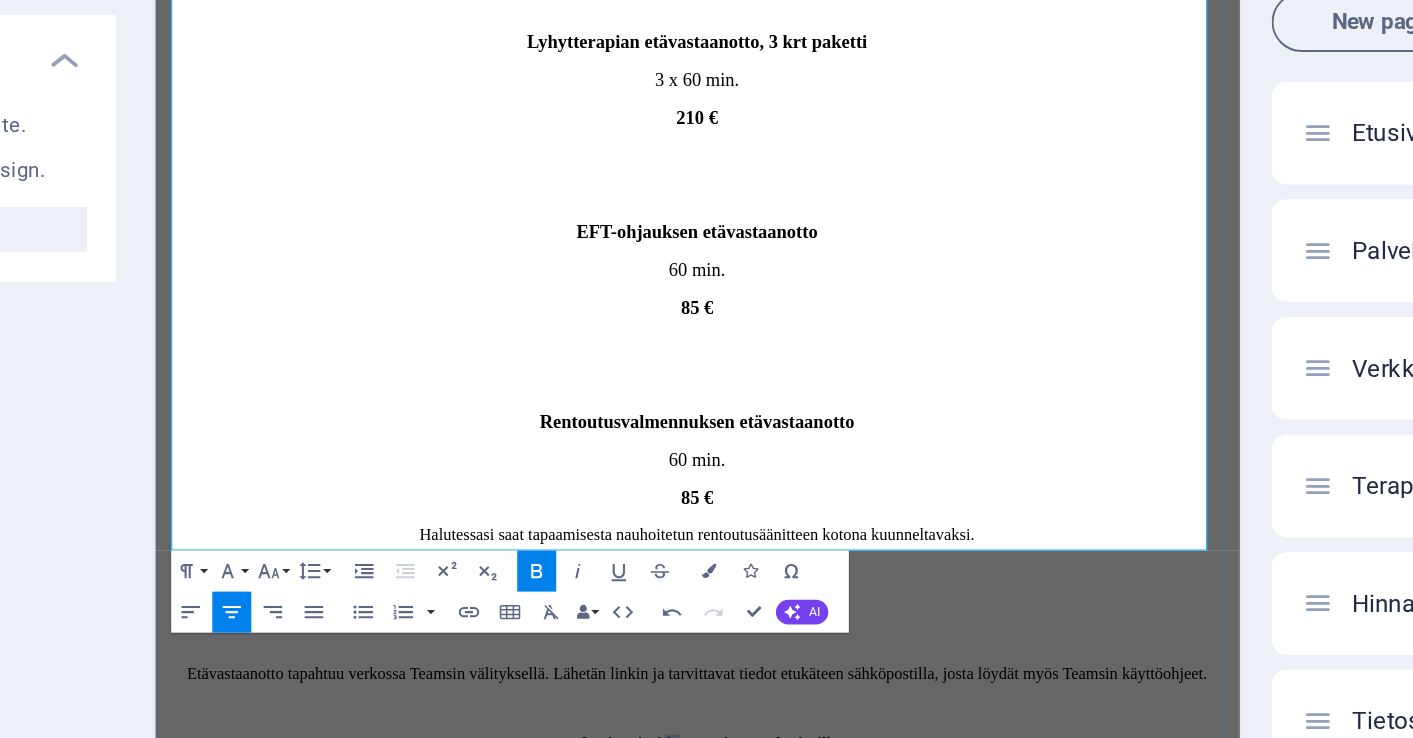 click on "Työhyvinvointi ja työpajat työyhteisöille" at bounding box center (683, 718) 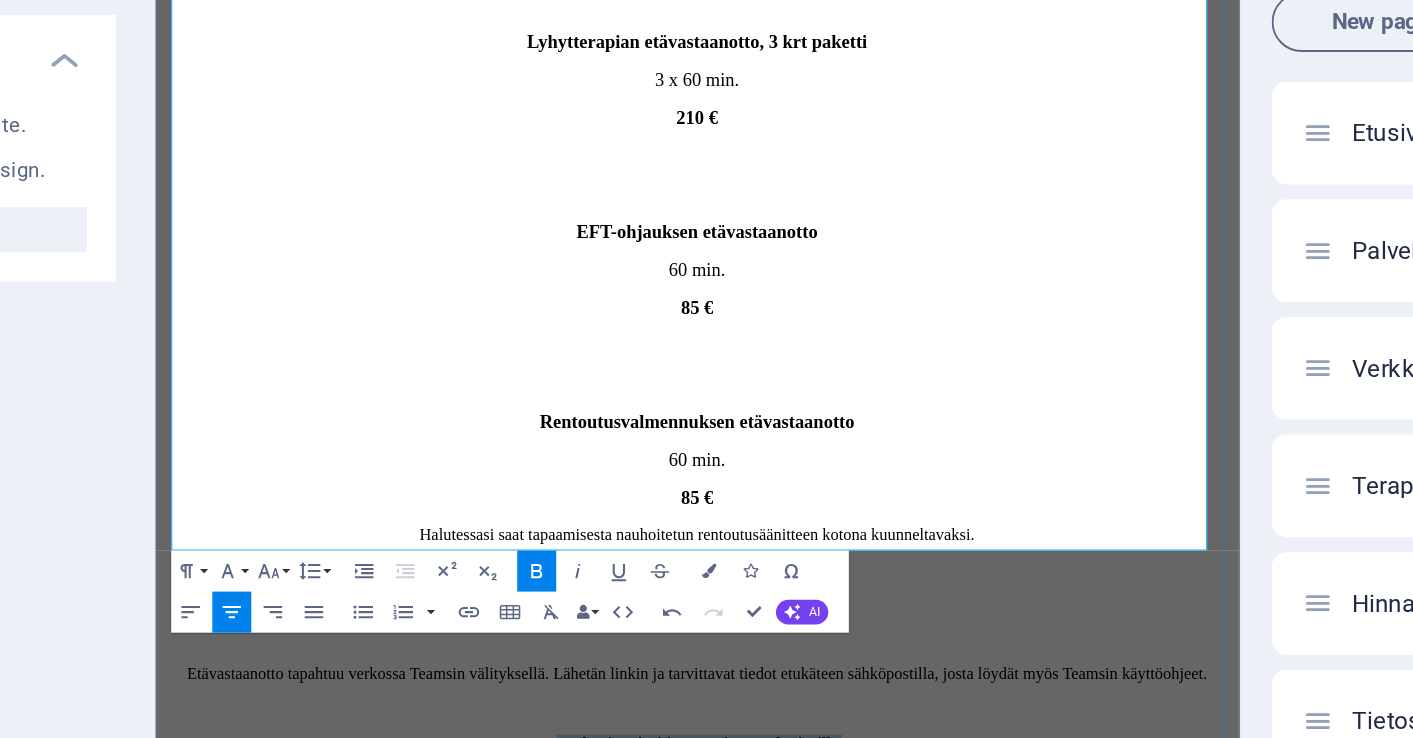 click on "Työhyvinvointi ja työpajat työyhteisöille" at bounding box center [683, 718] 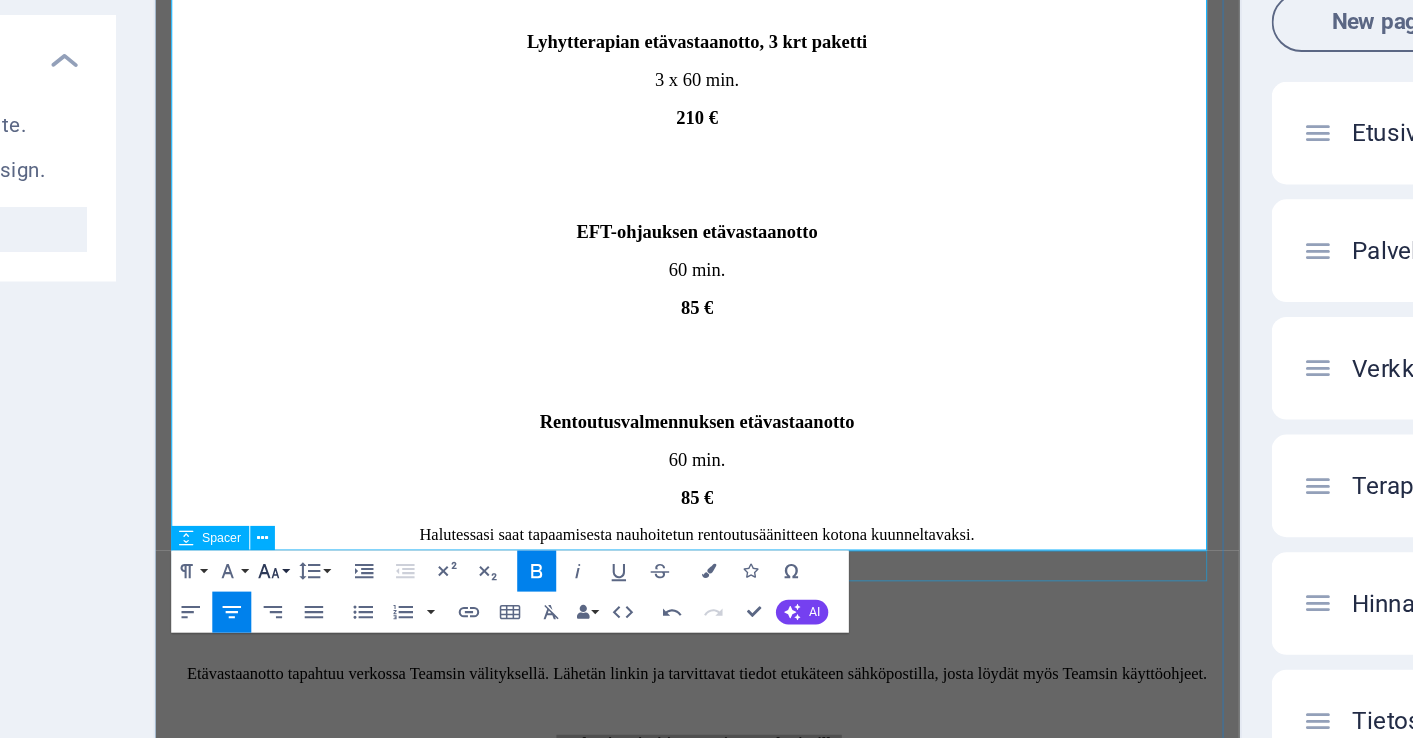 click on "Font Size" at bounding box center (495, 504) 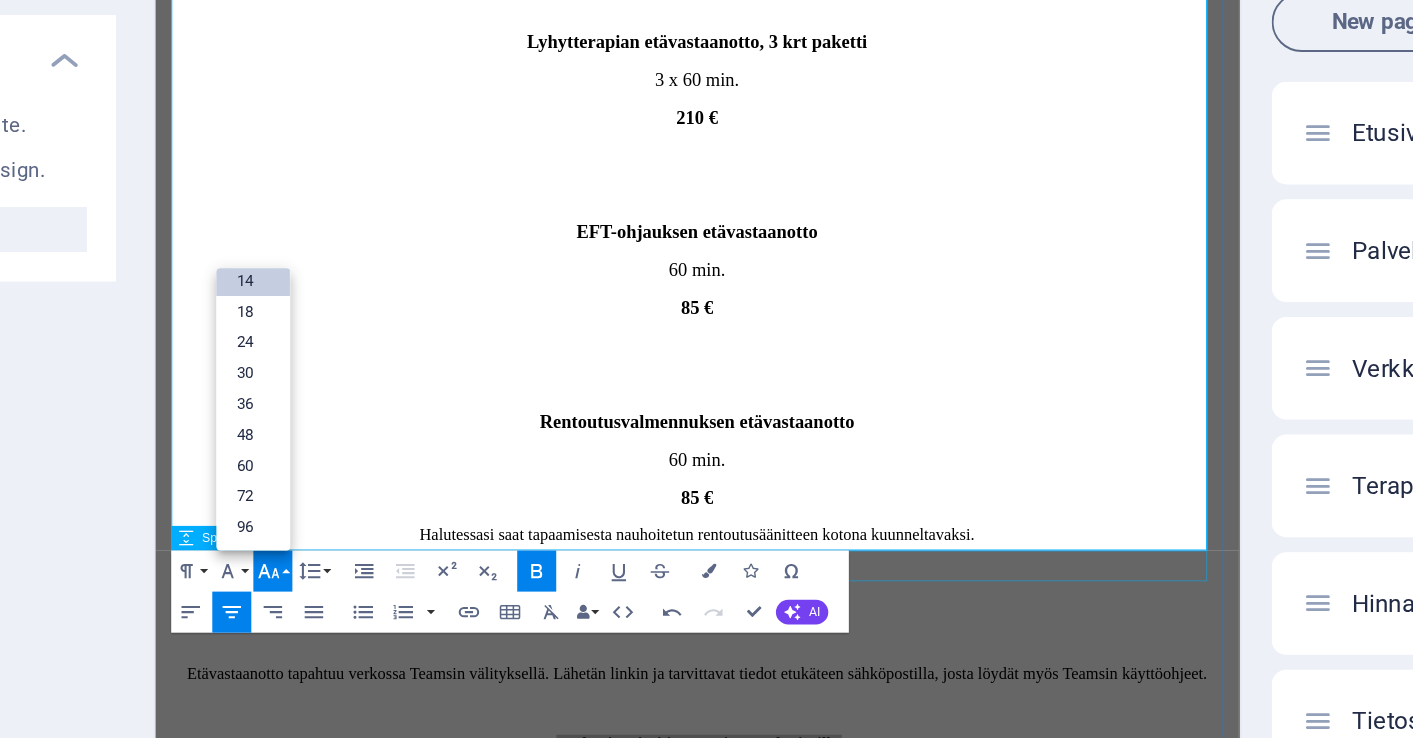 scroll, scrollTop: 161, scrollLeft: 0, axis: vertical 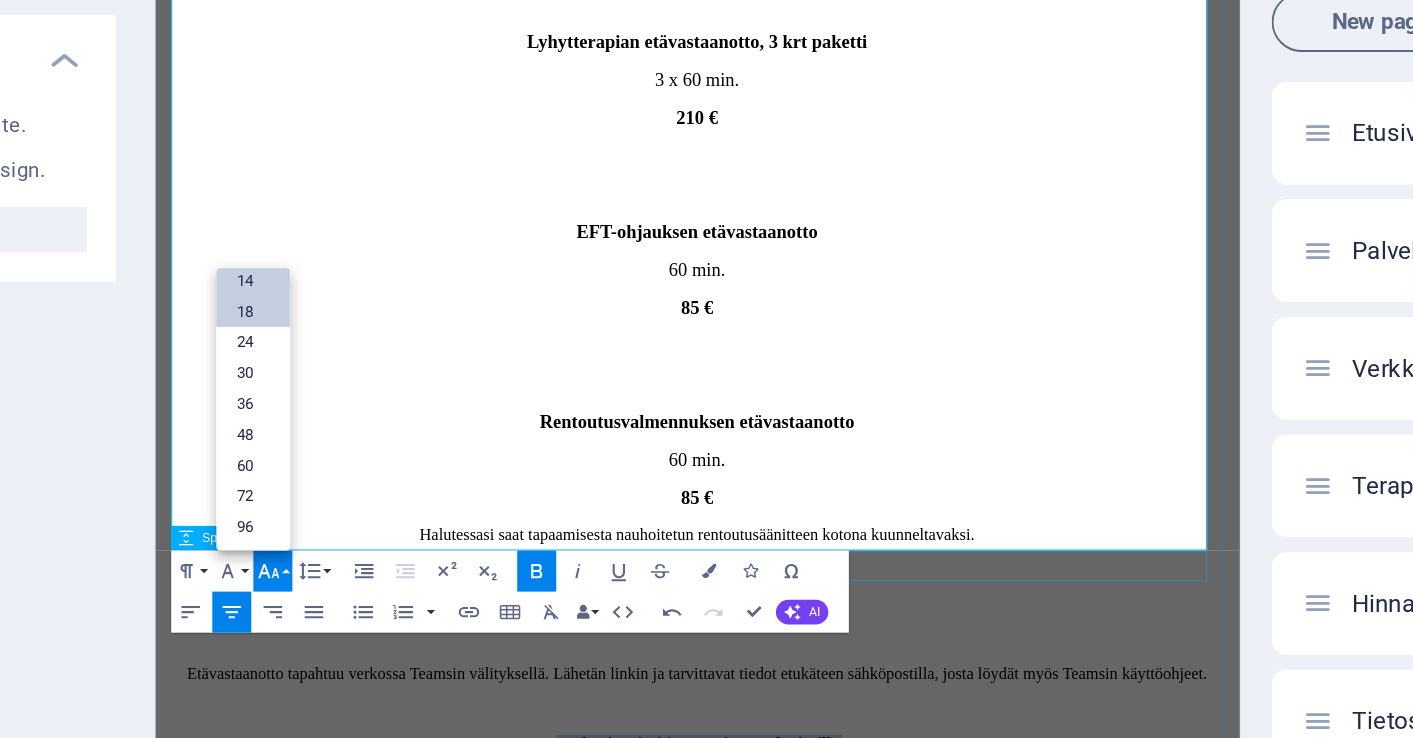 click on "18" at bounding box center (485, 365) 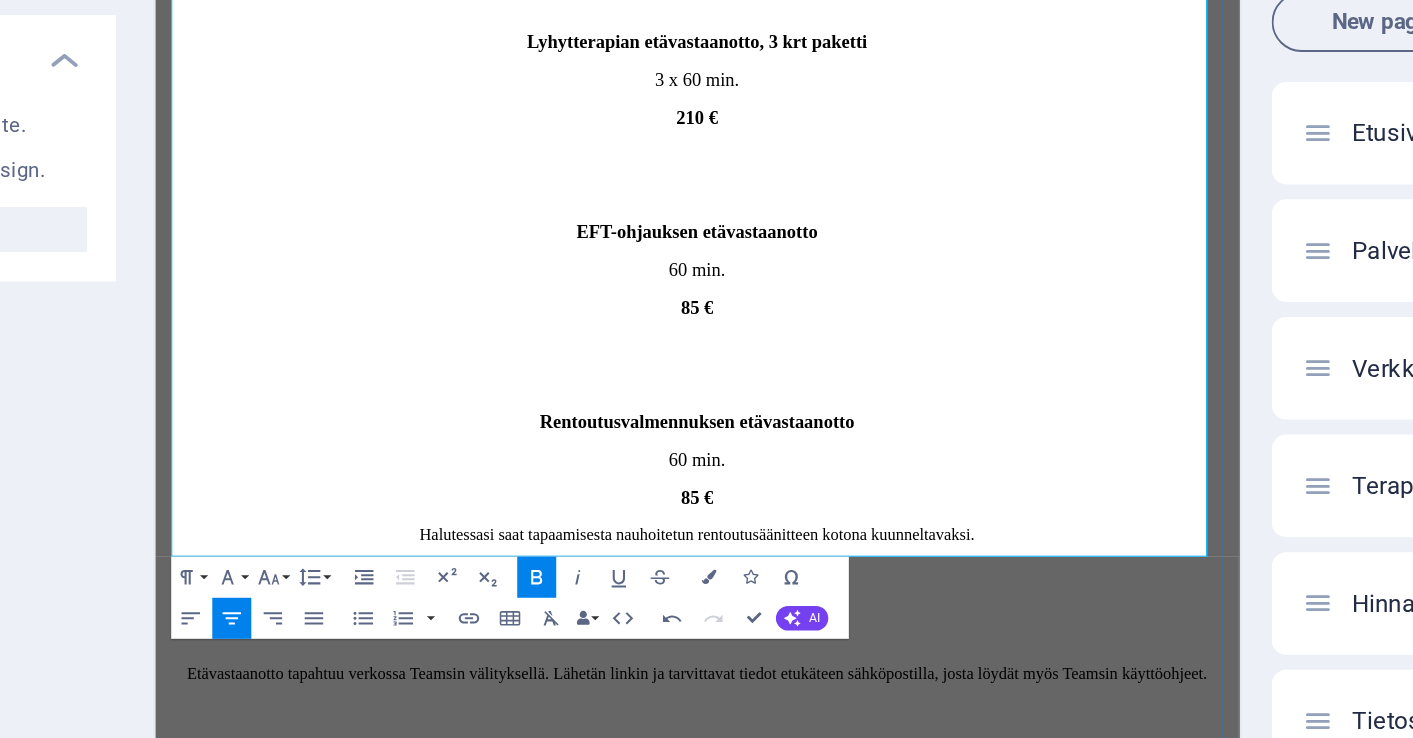 click on "Työhyvinvointi ja työpajat työyhteisöille" at bounding box center (682, 720) 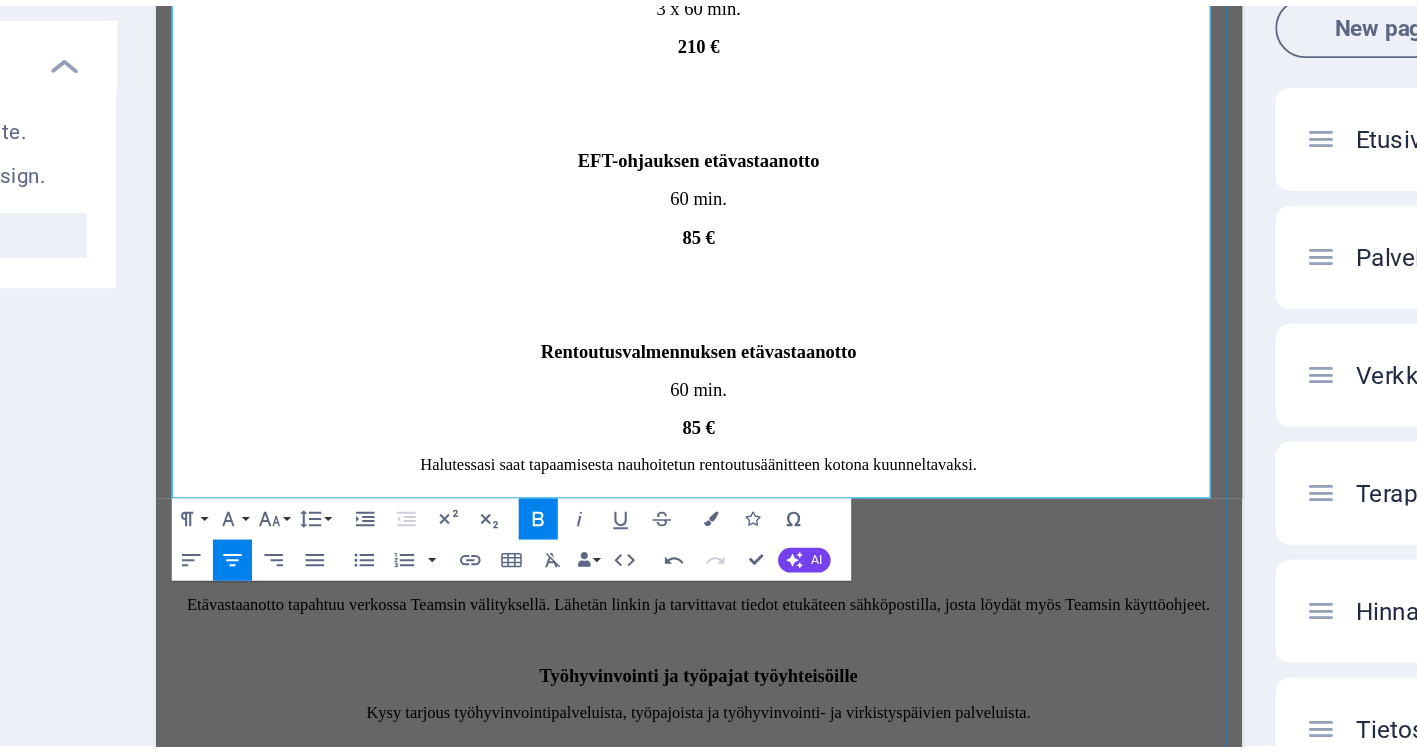 scroll, scrollTop: 490, scrollLeft: 0, axis: vertical 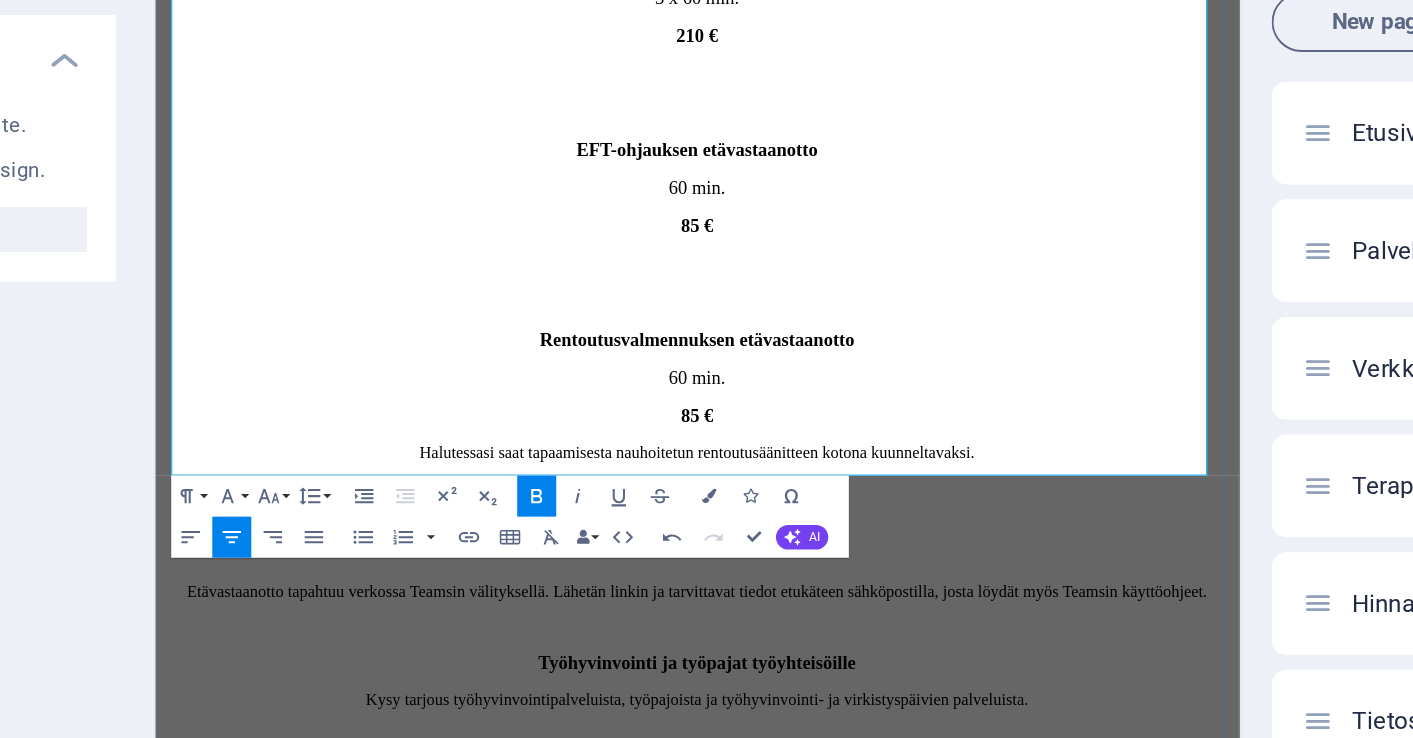 click on "Kysy tarjous työhyvinvointipalveluista, työpajoista ja työhyvinvointi- ja virkistyspäivien palveluista." at bounding box center (683, 677) 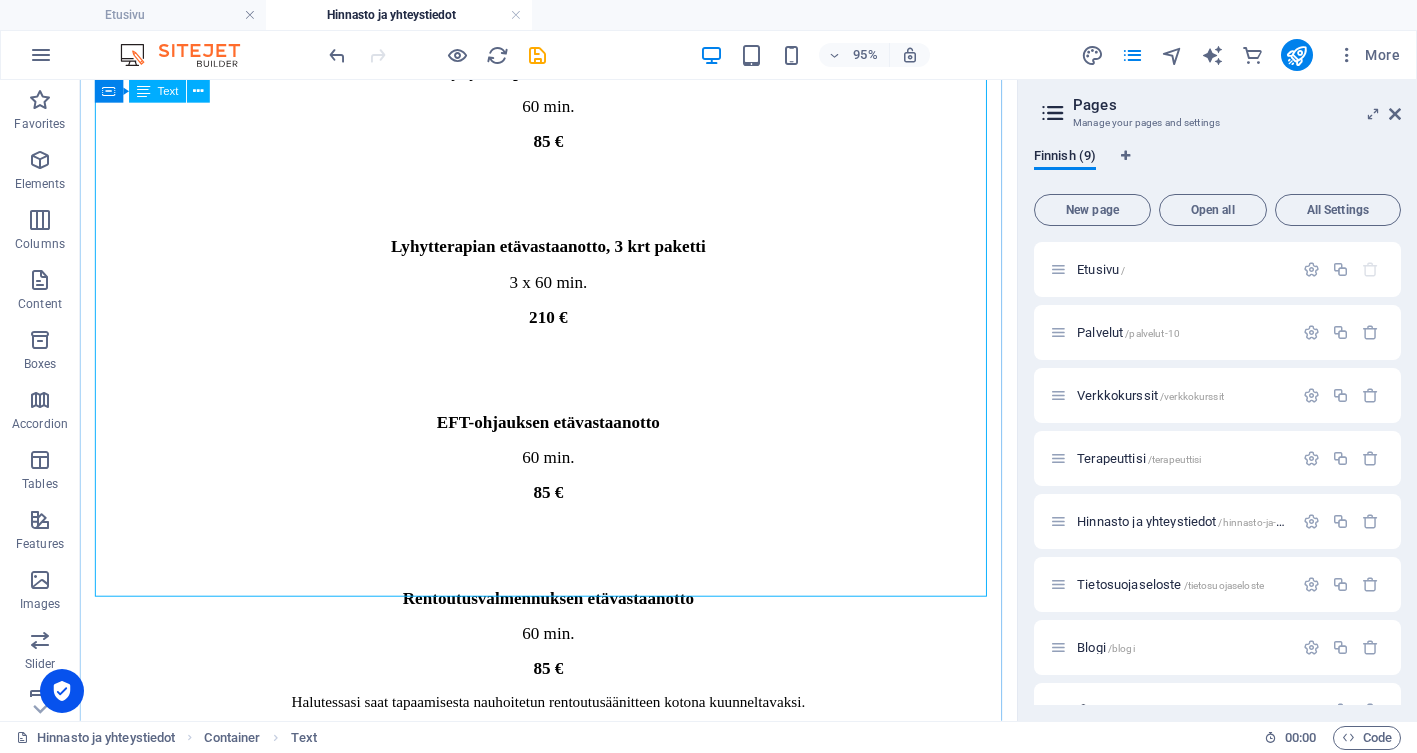 click on "Lyhytterapian etävastaanotto  60 min.  85 € Lyhytterapian etävastaanotto, 3 krt paketti  3 x 60 min.  210 € EFT-ohjauksen etävastaanotto   60 min.  85 € Rentoutusvalmennuksen etävastaanotto 60 min.  85 € Halutessasi saat tapaamisesta nauhoitetun rentoutusäänitteen kotona kuunneltavaksi. - Etävastaanotto tapahtuu verkossa Teamsin välityksellä. Lähetän linkin ja tarvittavat tiedot etukäteen sähköpostilla, josta löydät myös Teamsin käyttöohjeet.   Työhyvinvointi ja työpajat työyhteisöille Kysy tarjous työhyvinvointipalveluista, työpajoista ja työhyvinvointi- ja virkistyspäivien palveluista." at bounding box center (573, 549) 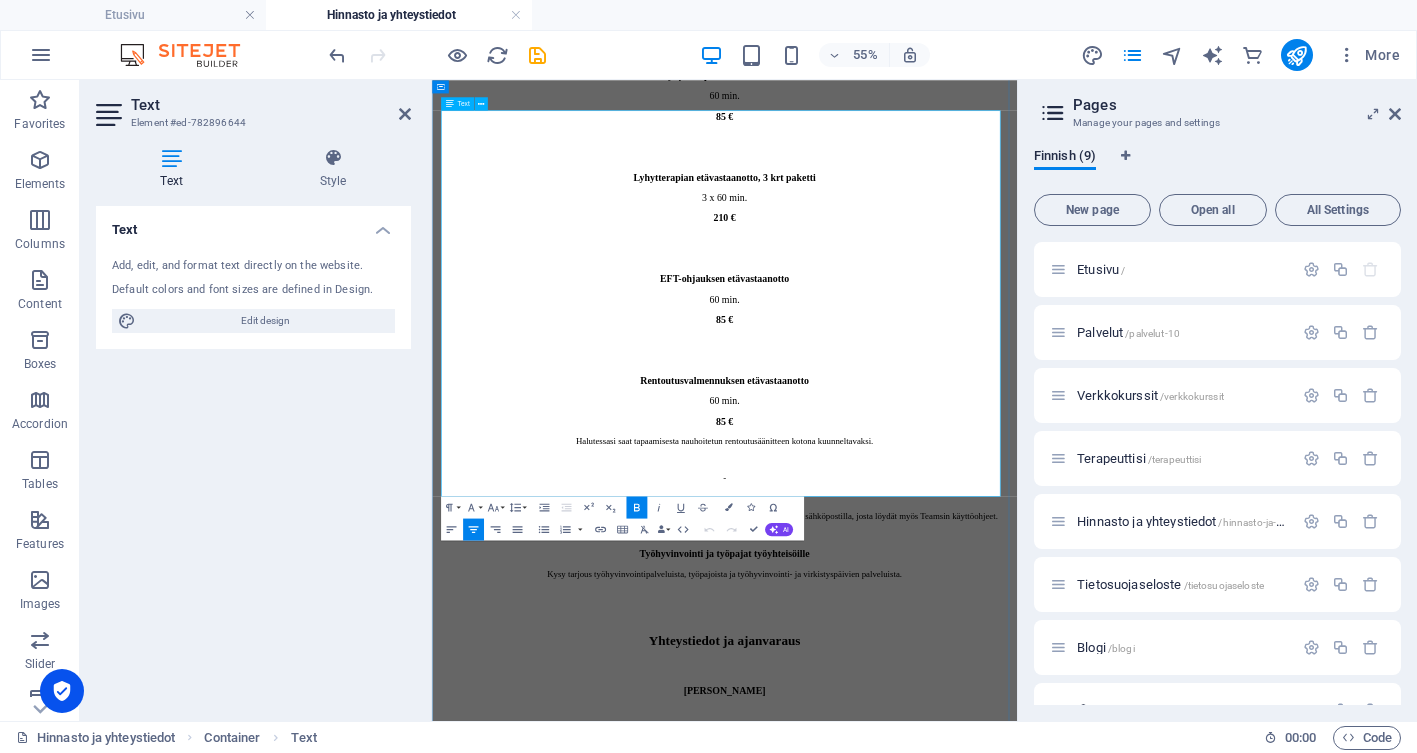 scroll, scrollTop: 411, scrollLeft: 0, axis: vertical 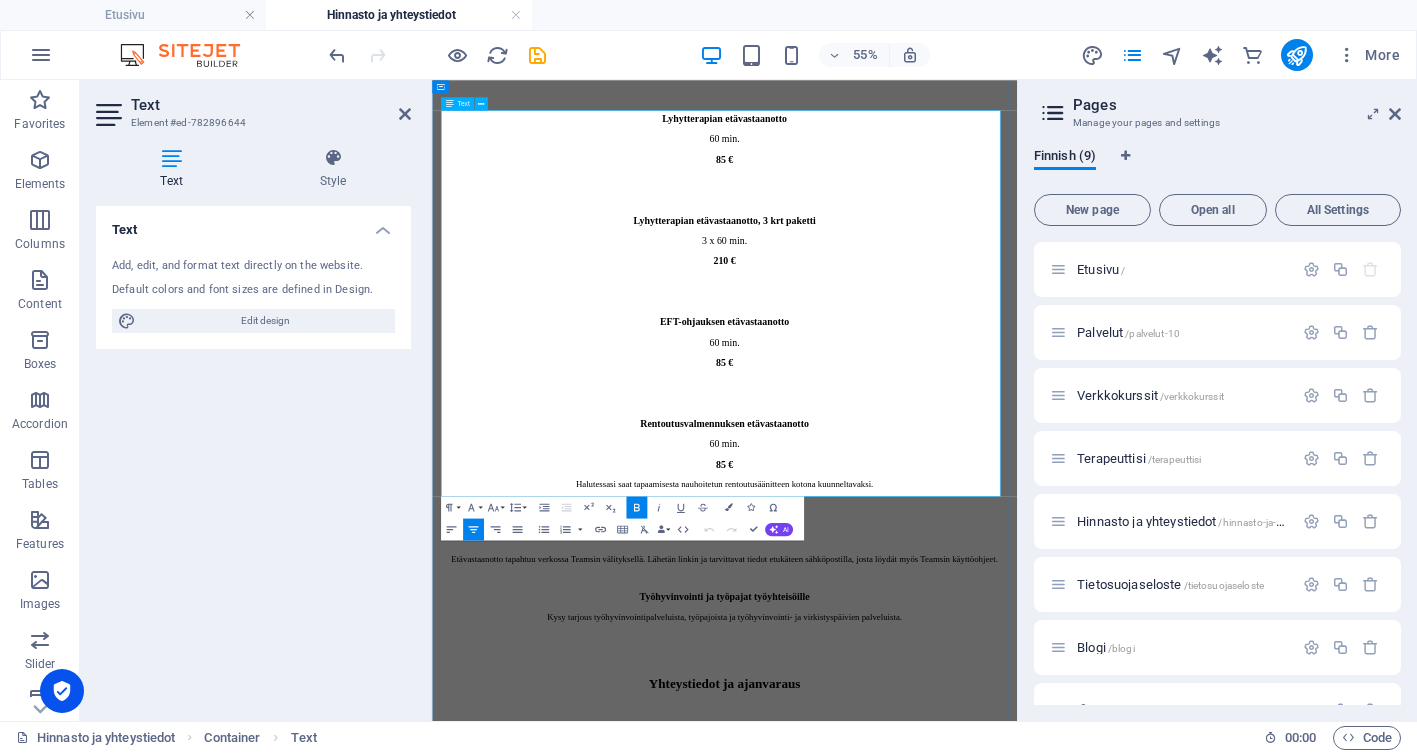 click on "Työhyvinvointi ja työpajat työyhteisöille" at bounding box center [963, 1020] 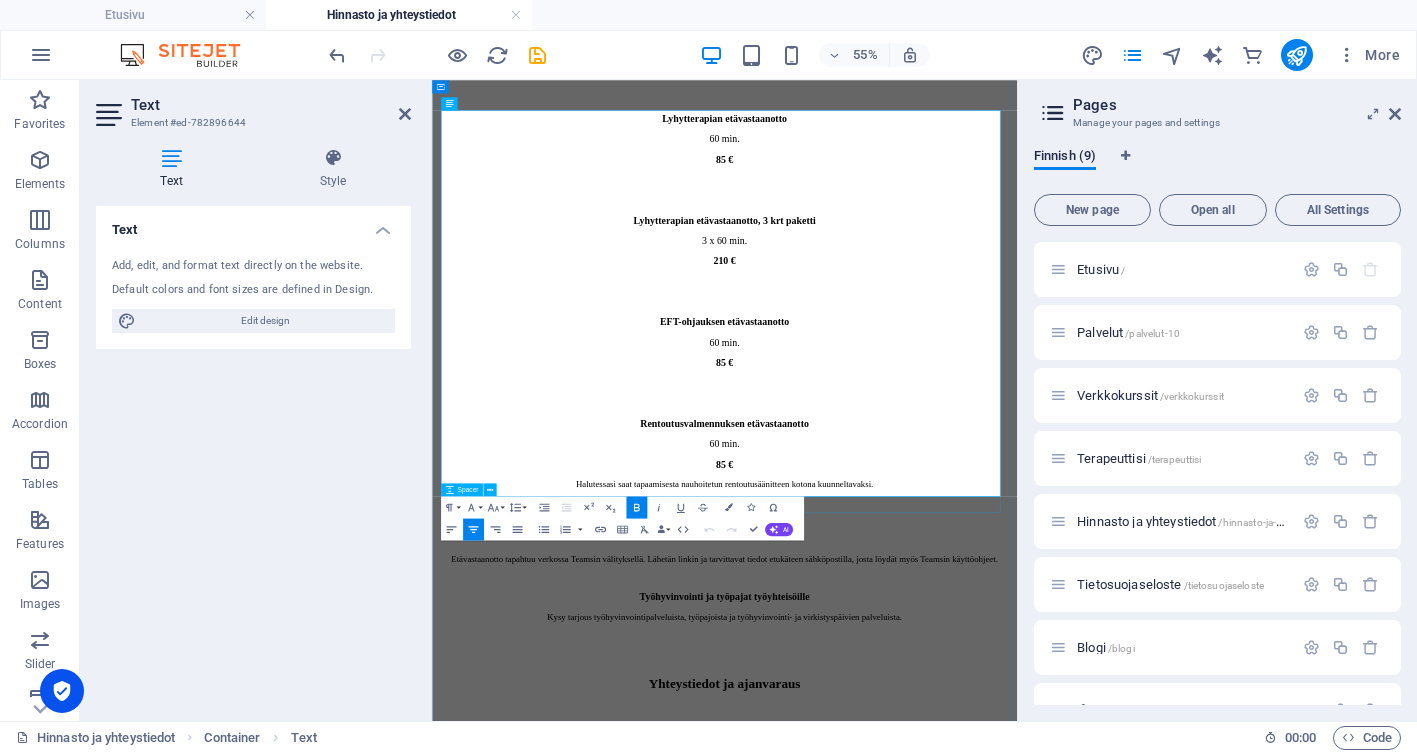 type 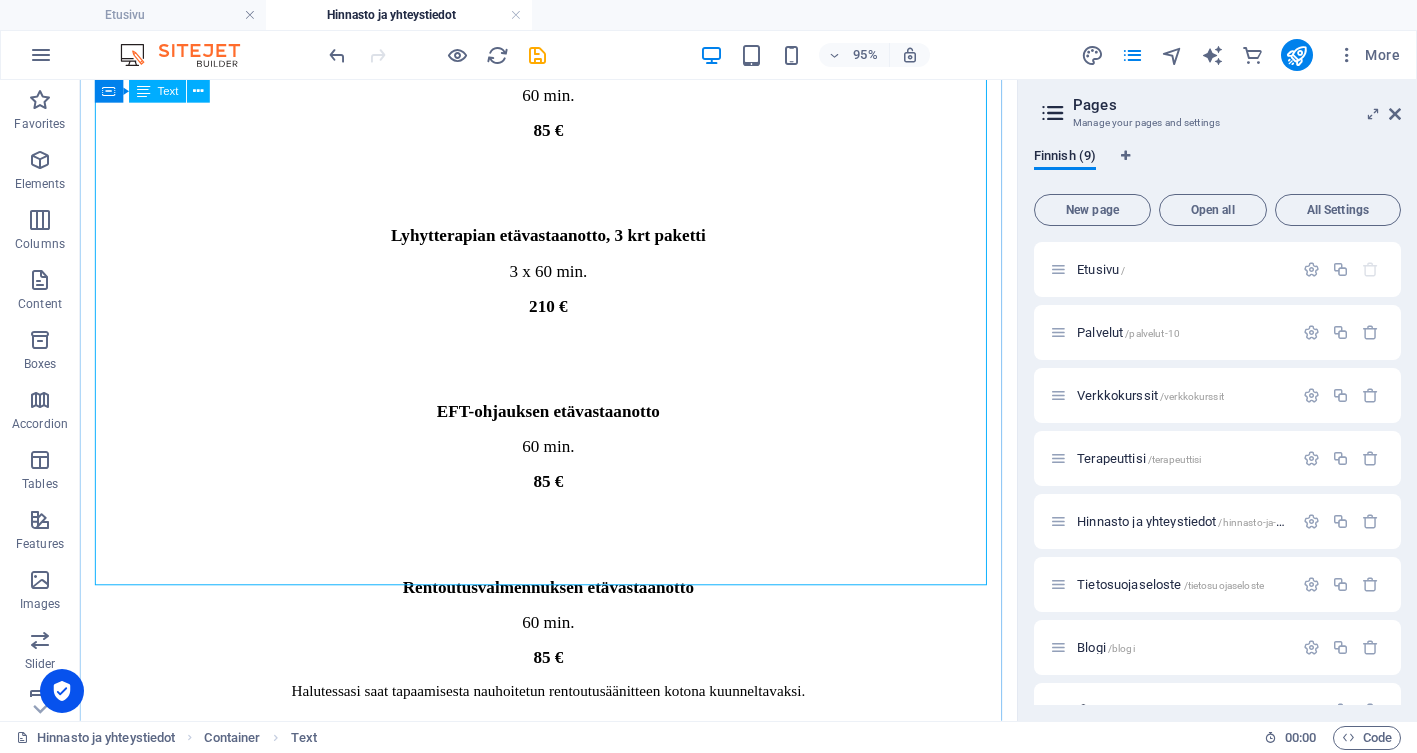 click on "Lyhytterapian etävastaanotto  60 min.  85 € Lyhytterapian etävastaanotto, 3 krt paketti  3 x 60 min.  210 € EFT-ohjauksen etävastaanotto   60 min.  85 € Rentoutusvalmennuksen etävastaanotto 60 min.  85 € Halutessasi saat tapaamisesta nauhoitetun rentoutusäänitteen kotona kuunneltavaksi. - Etävastaanotto tapahtuu verkossa Teamsin välityksellä. Lähetän linkin ja tarvittavat tiedot etukäteen sähköpostilla, josta löydät myös Teamsin käyttöohjeet.   Työhyvinvointi ja työpajat työyhteisöille ja yrityksille sekä yrittäjille Kysy tarjous työhyvinvointipalveluista, työpajoista ja työhyvinvointi- ja virkistyspäivien palveluista." at bounding box center [573, 537] 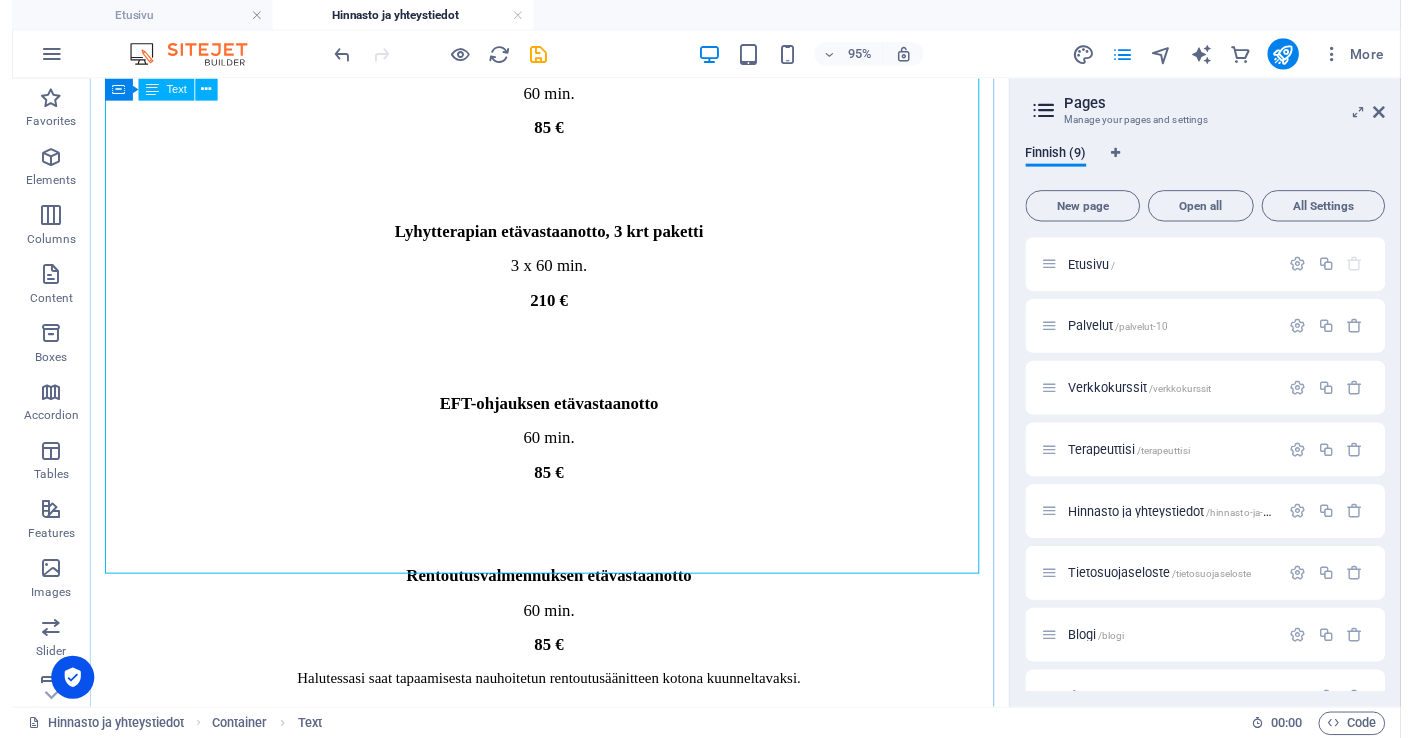 scroll, scrollTop: 411, scrollLeft: 0, axis: vertical 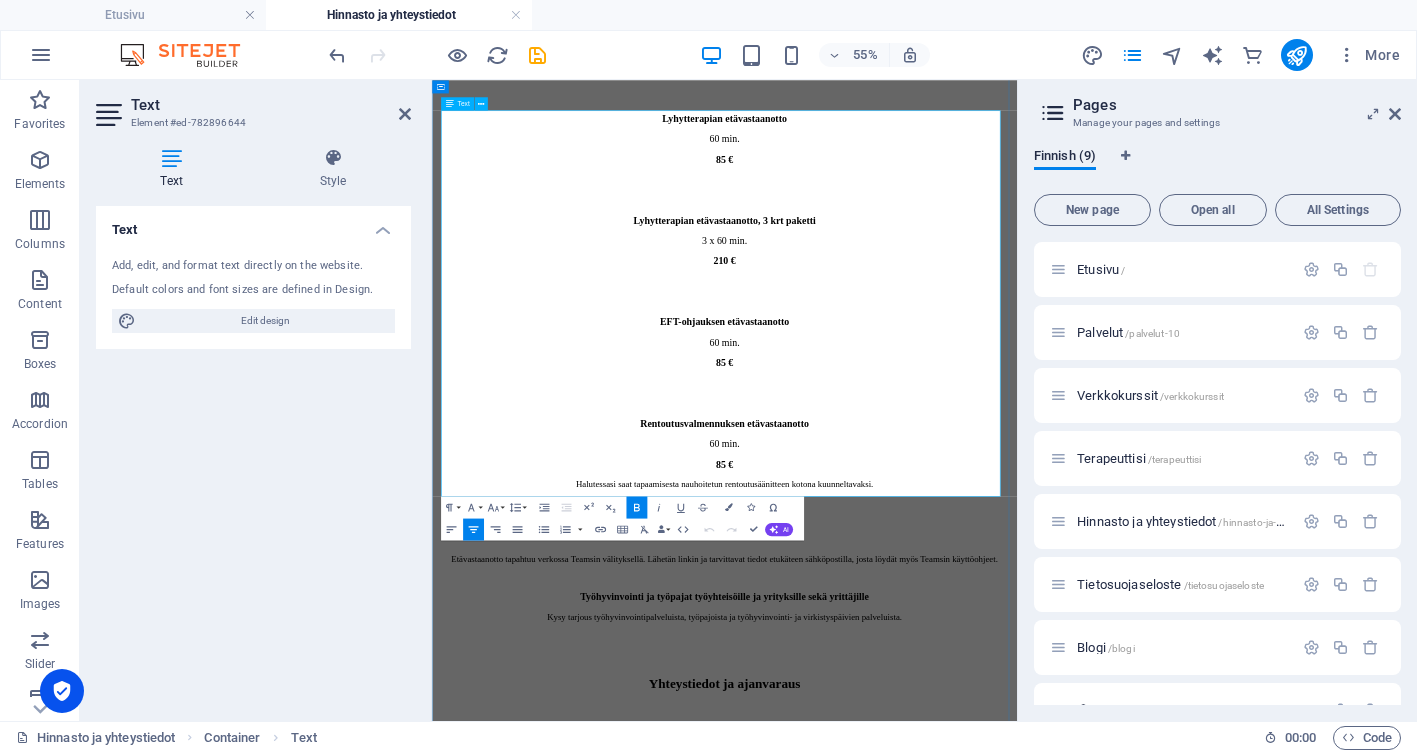 click on "Kysy tarjous työhyvinvointipalveluista, työpajoista ja työhyvinvointi- ja virkistyspäivien palveluista." at bounding box center (964, 1056) 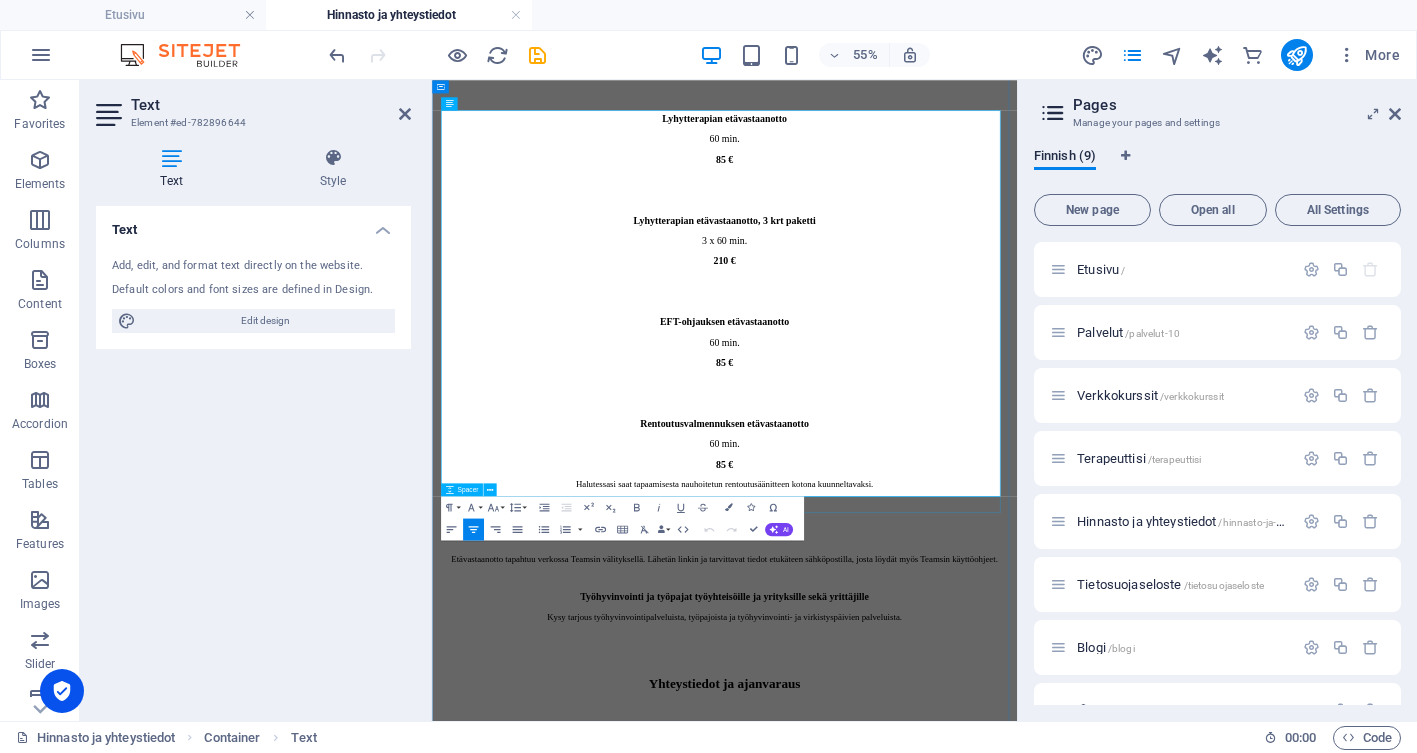 type 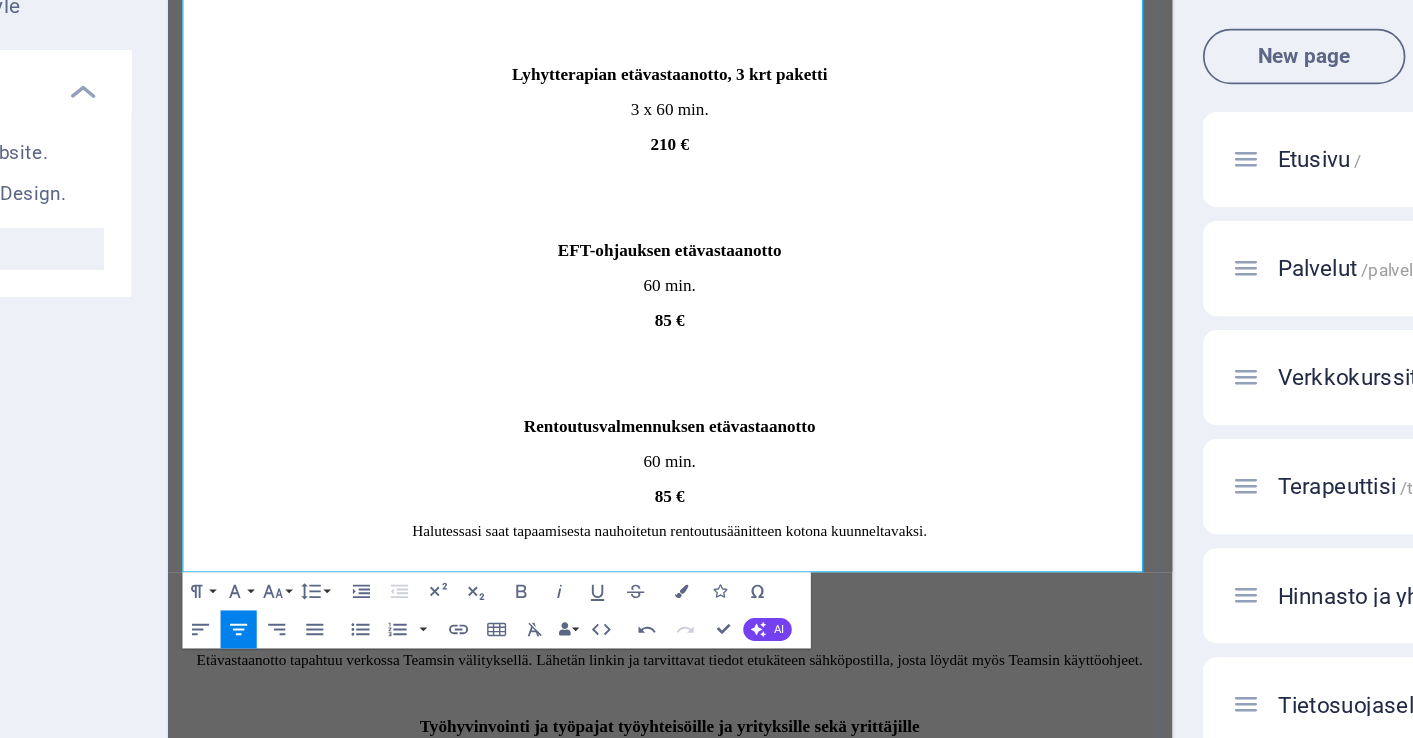 drag, startPoint x: 294, startPoint y: 556, endPoint x: 214, endPoint y: 556, distance: 80 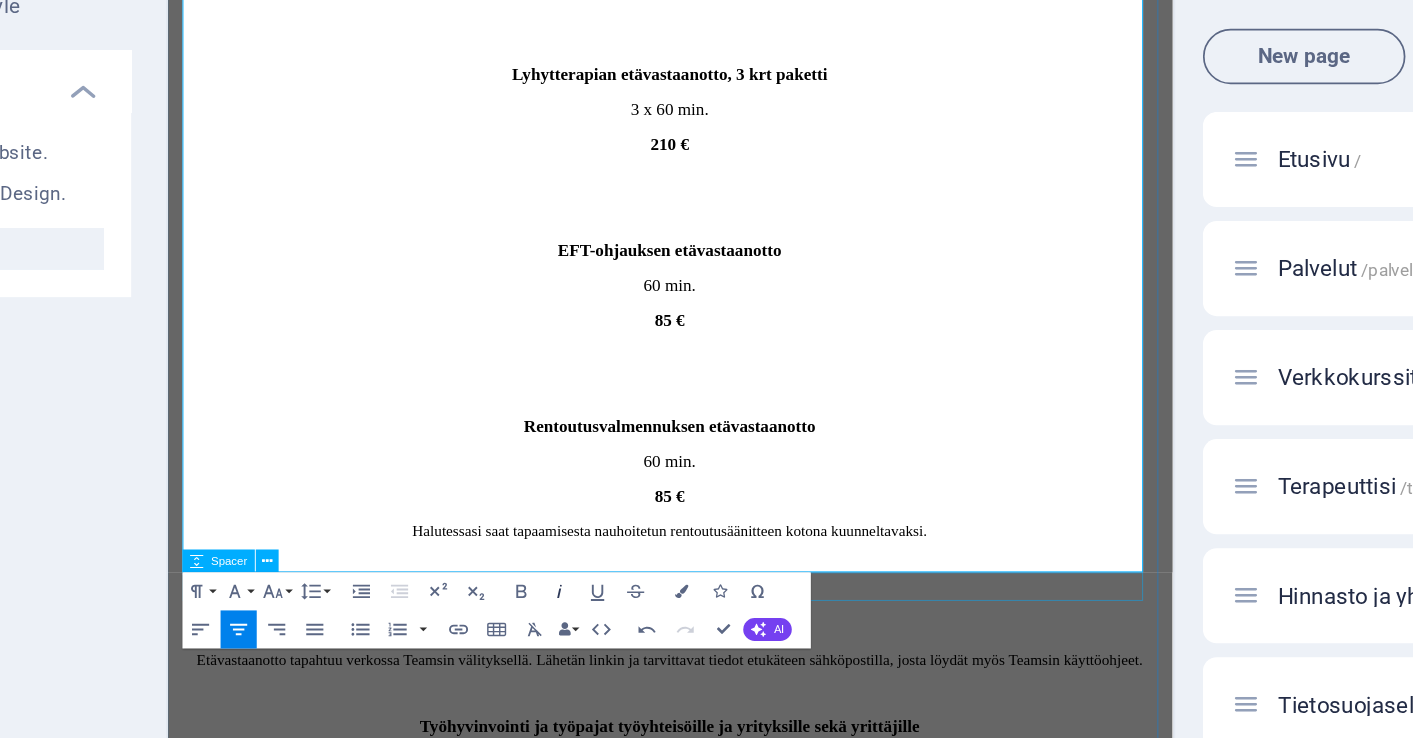 click 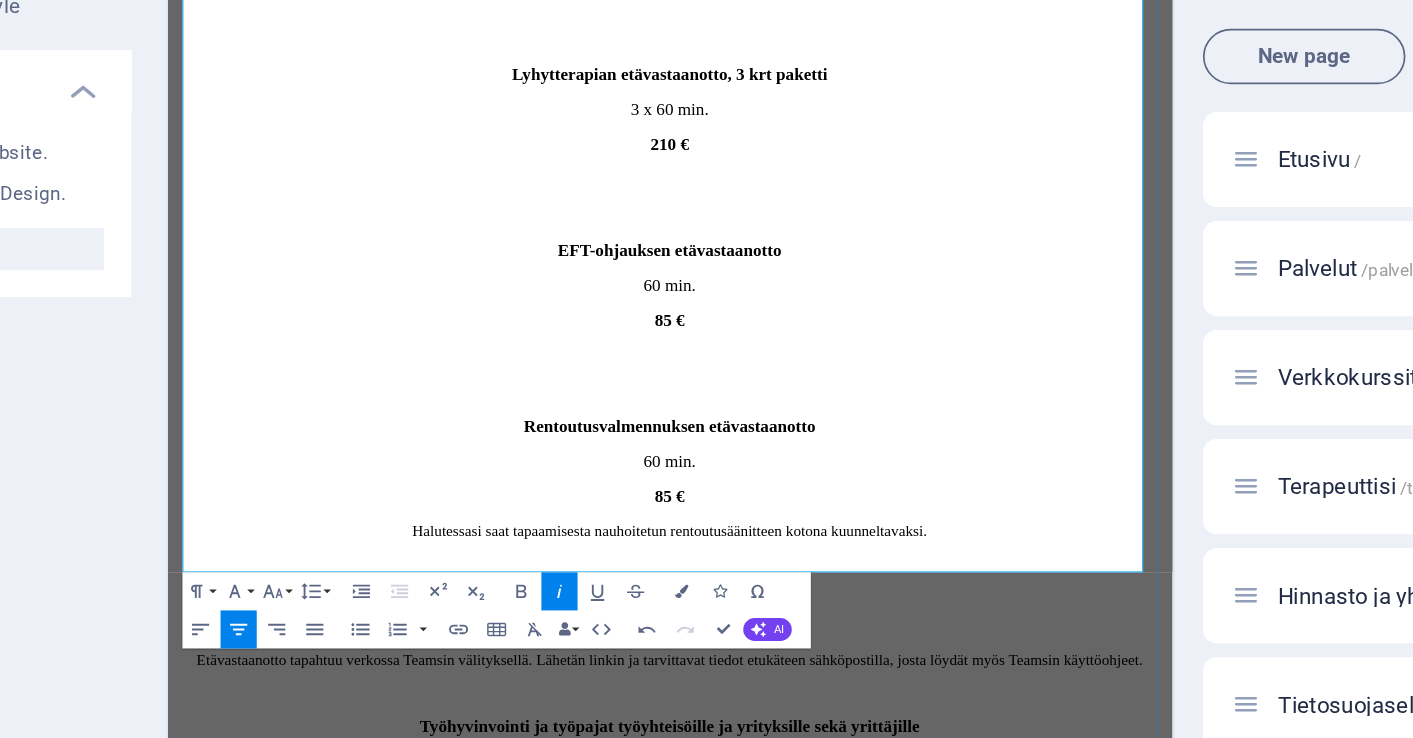 click on "Kysy tarjous  työhyvinvointipalveluista, työpajoista ja työhyvinvointi- ja virkistyspäivien palveluista. Voimme räätälöidä sisällön juuri teidän tarpeiden mukaiseksi." at bounding box center (695, 808) 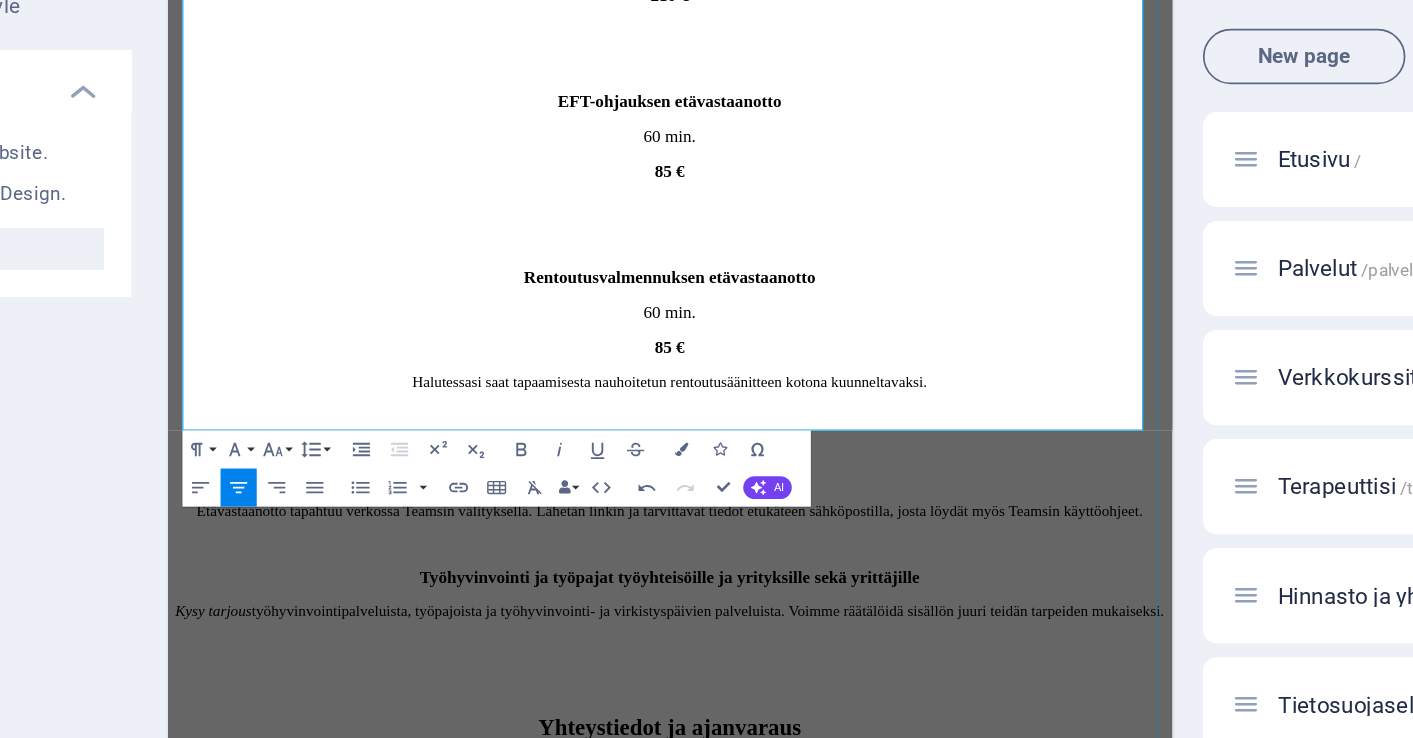scroll, scrollTop: 574, scrollLeft: 0, axis: vertical 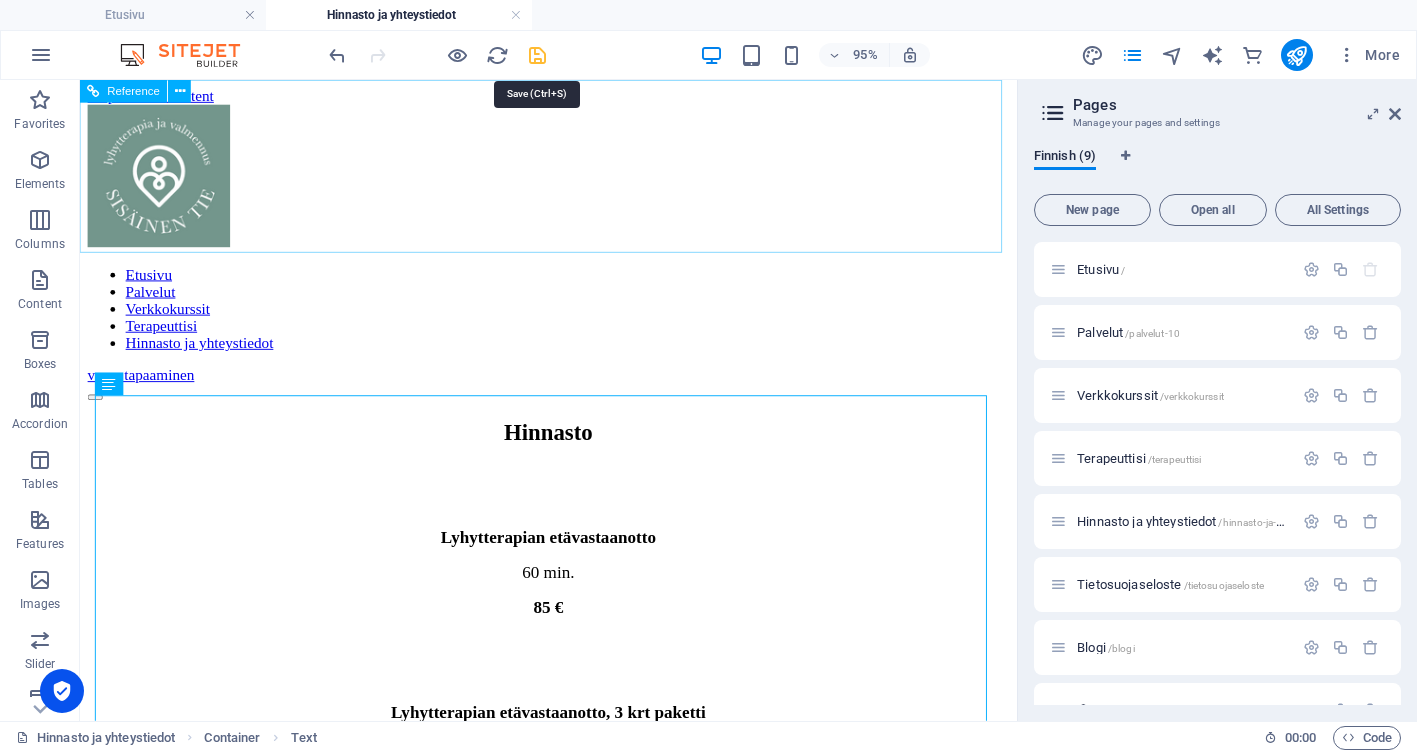 click at bounding box center [537, 55] 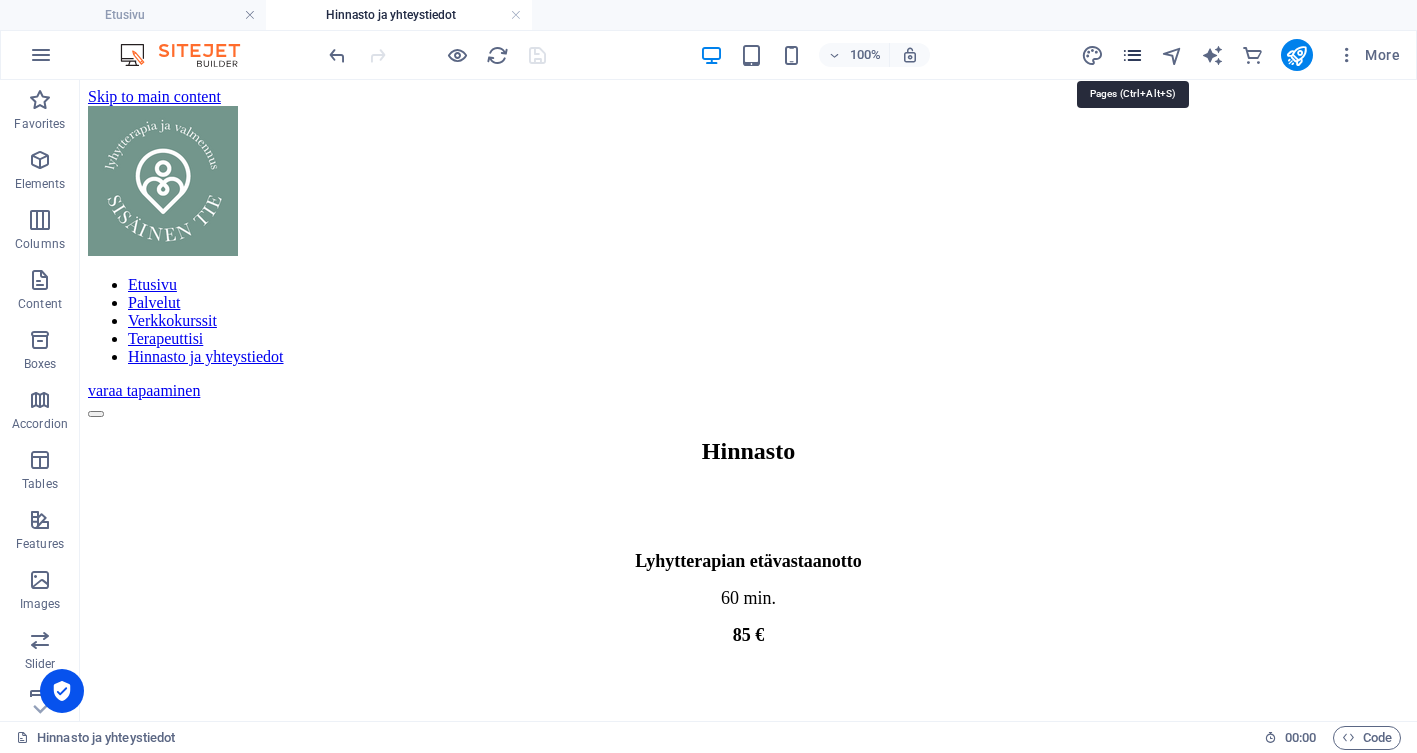 click at bounding box center [1132, 55] 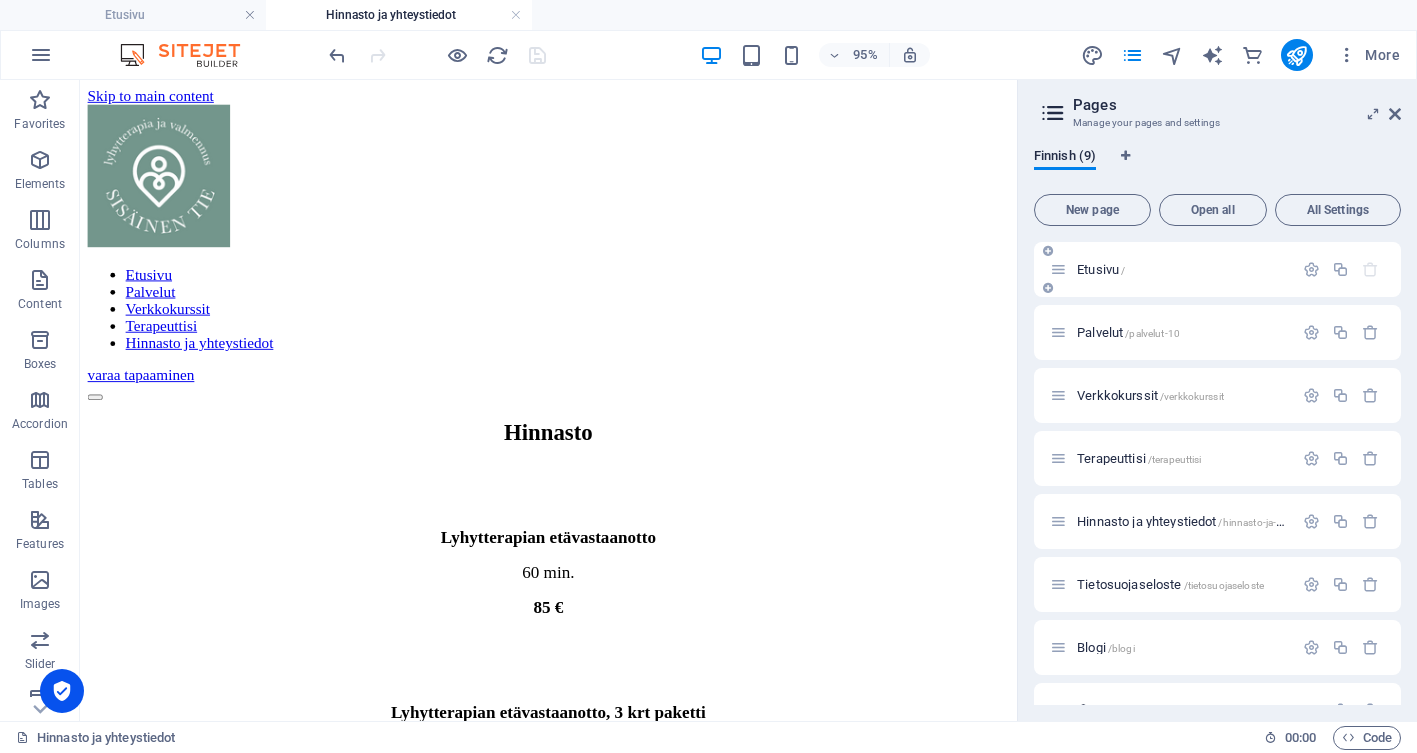 click on "Etusivu /" at bounding box center (1171, 269) 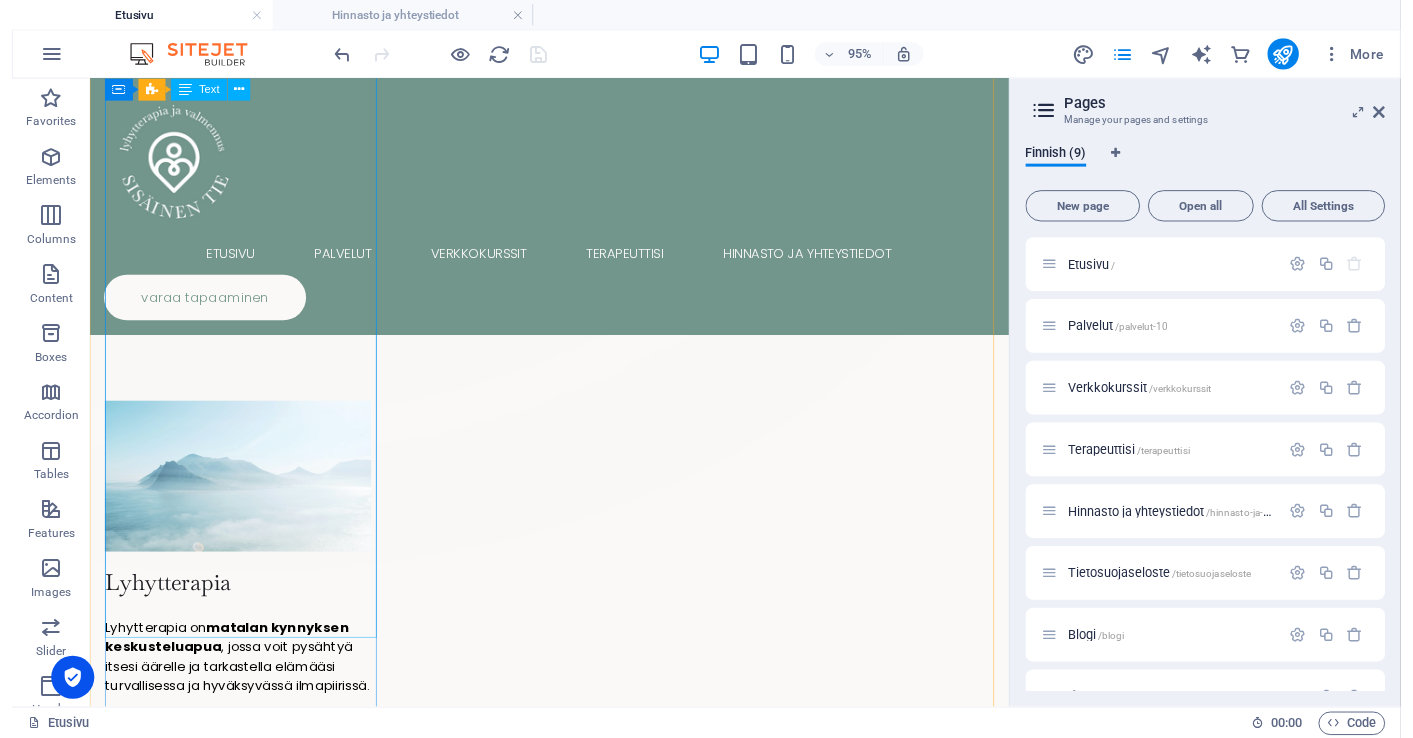 scroll, scrollTop: 1024, scrollLeft: 0, axis: vertical 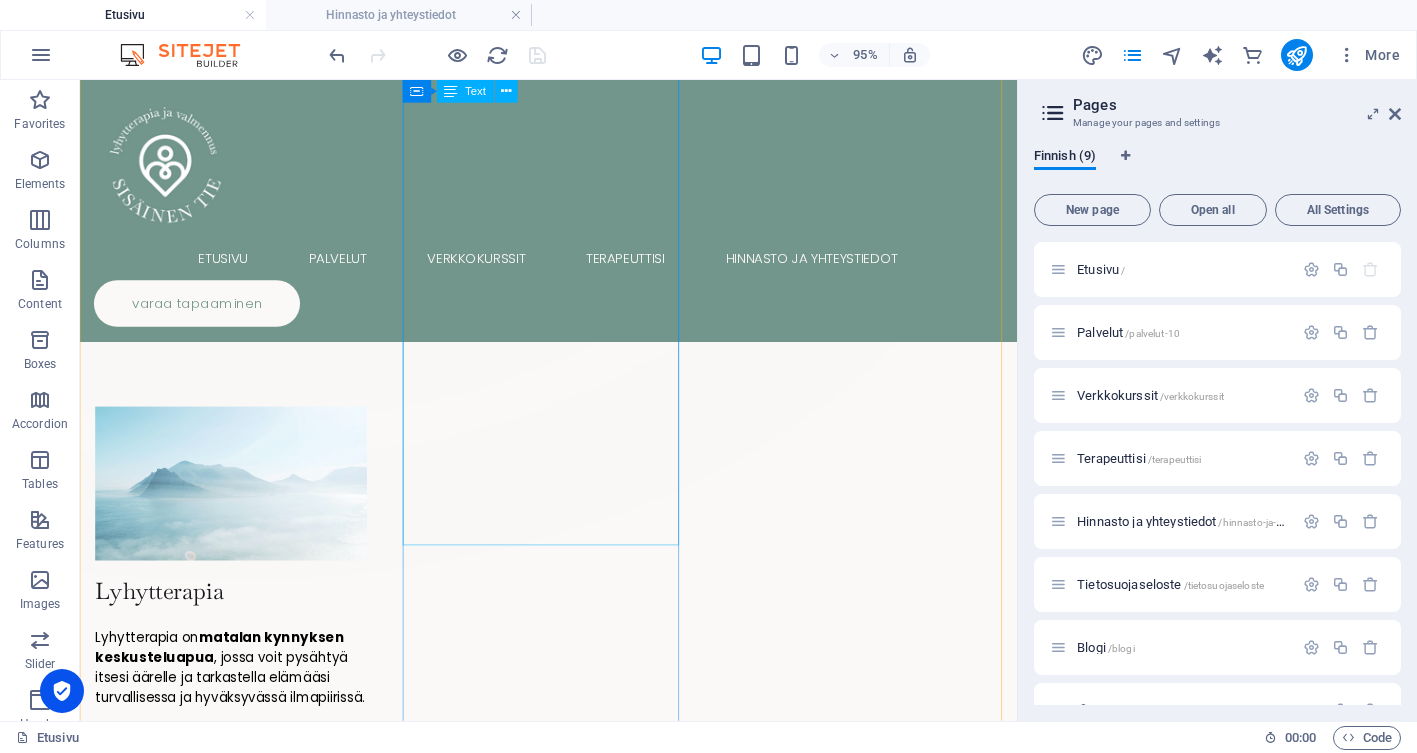 click on "EFT (Emotional Freedom Techniques) eli  tunnevapautustekniikka  on lempeä hoitomenetelmä, jossa kevyesti naputellaan kehon akupisteitä samalla kun keskitytään tiettyyn tunteeseen, ajatukseen tai kokemukseen.  Menetelmä auttaa rauhoittamaan hermostoa, purkamaan stressiä ja lievittämään esimerkiksi:   ahdistusta,  pelkoja kipuja tai jännitystä. EFT yhdistää kehollisen rauhoittamisen ja tunnetyöskentelyn ainutlaatuisella tavalla. Työskentely voi helpottaa oloa nopeasti, ja se sopii monenlaisiin tilanteisiin arjen kuormituksesta syvempiin tunnekokemuksiin. Terapeutti voi tehdä ja ohjata EFT-harjoituksen, ja EFT:tä voi tehdä myös kotona itsehoitona.  EFT:n toimintaperiaatteista on olemassa runsaasti tieteellistä tutkimusta, halutessasi voit tutustua niihin englanninkielellä mm.  tästä linkistä ." at bounding box center [239, 1964] 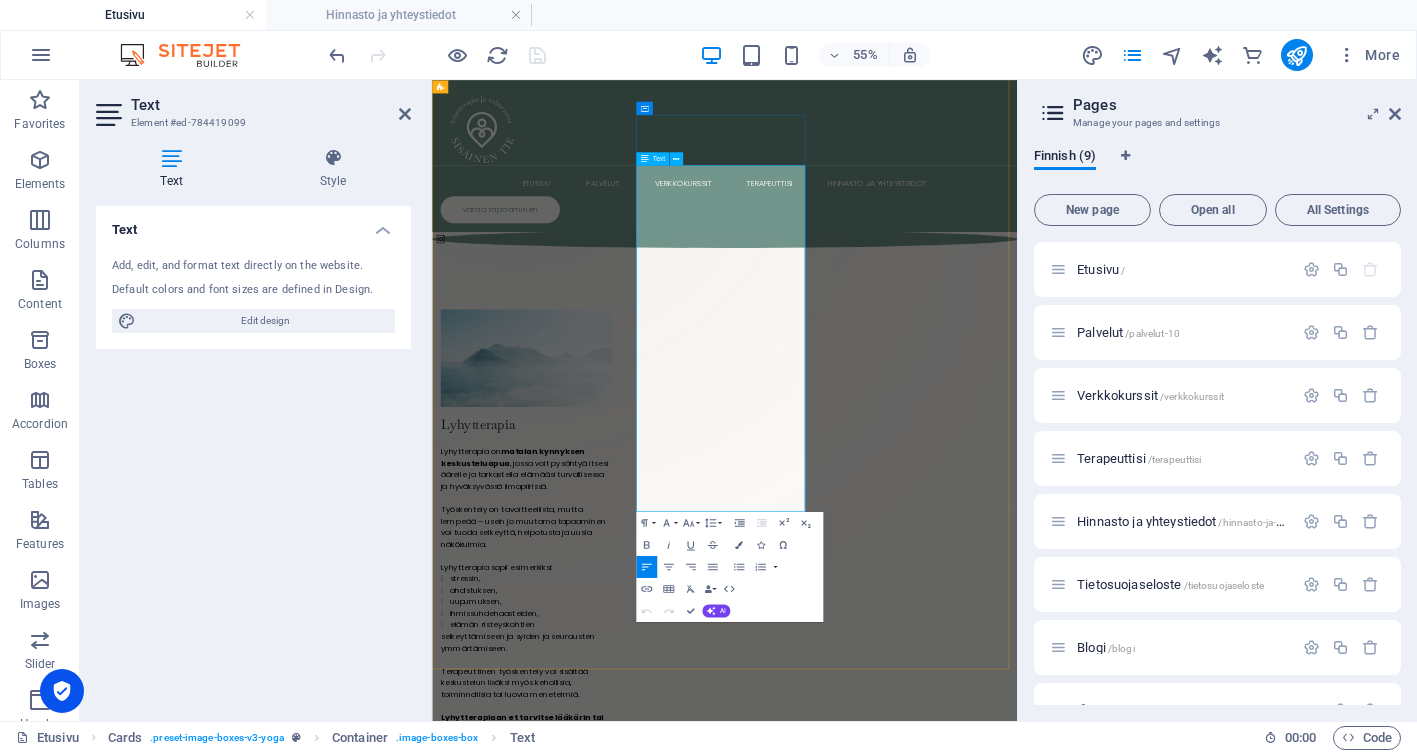 drag, startPoint x: 903, startPoint y: 849, endPoint x: 1089, endPoint y: 600, distance: 310.80057 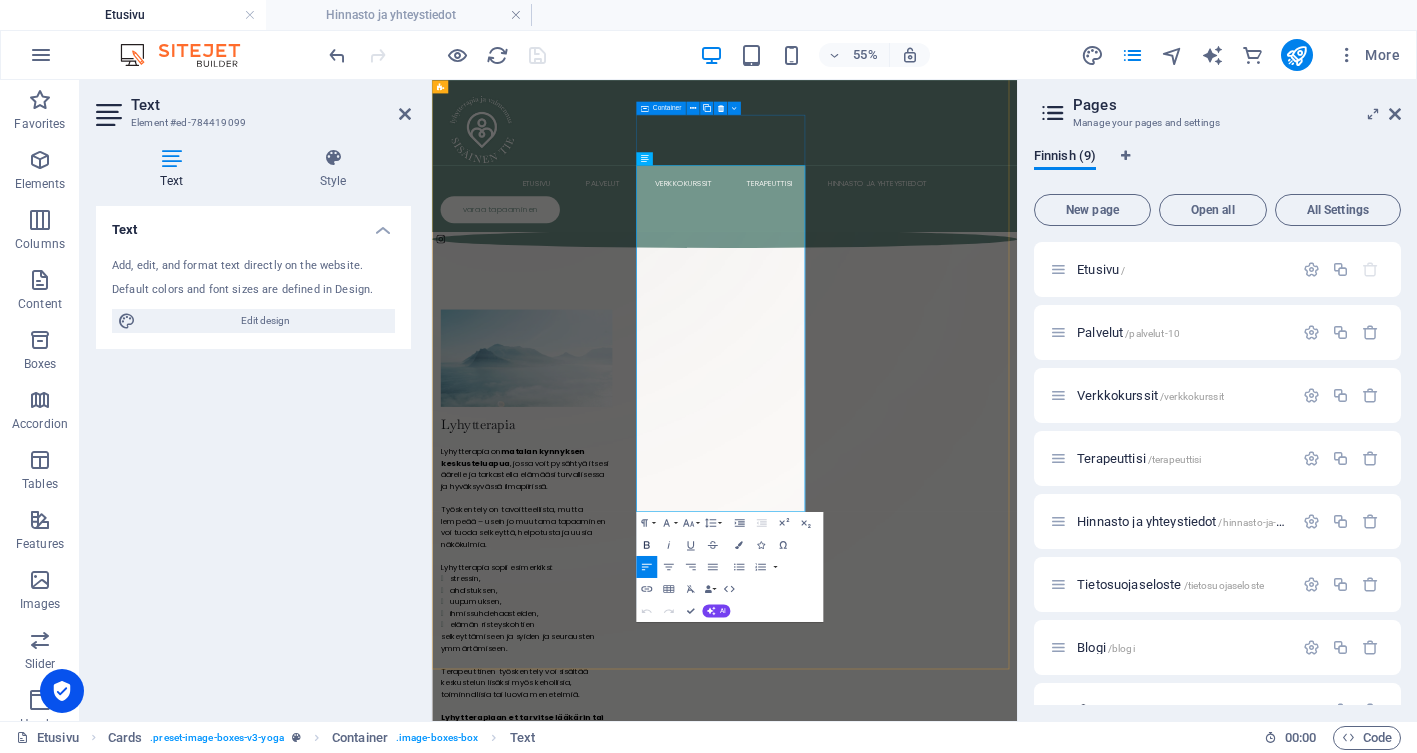 click 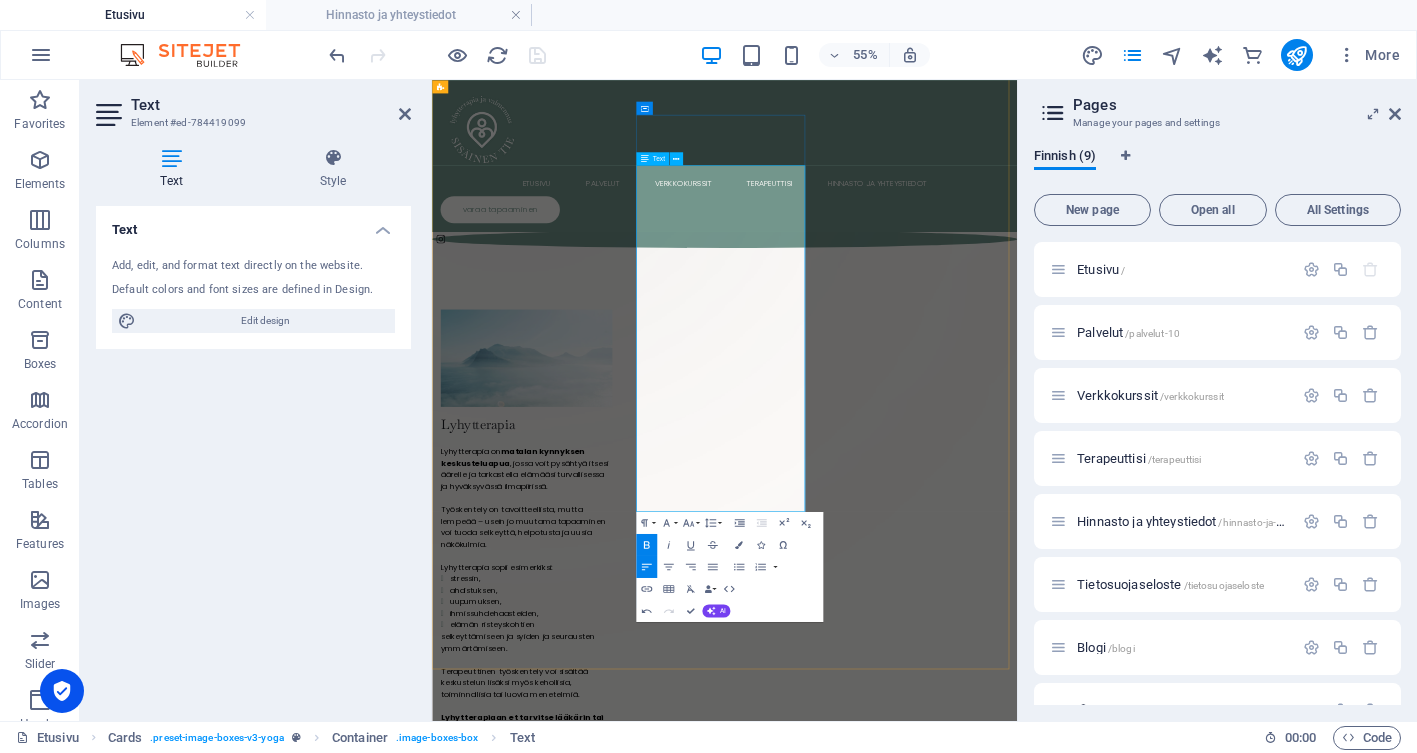 click at bounding box center [604, 2266] 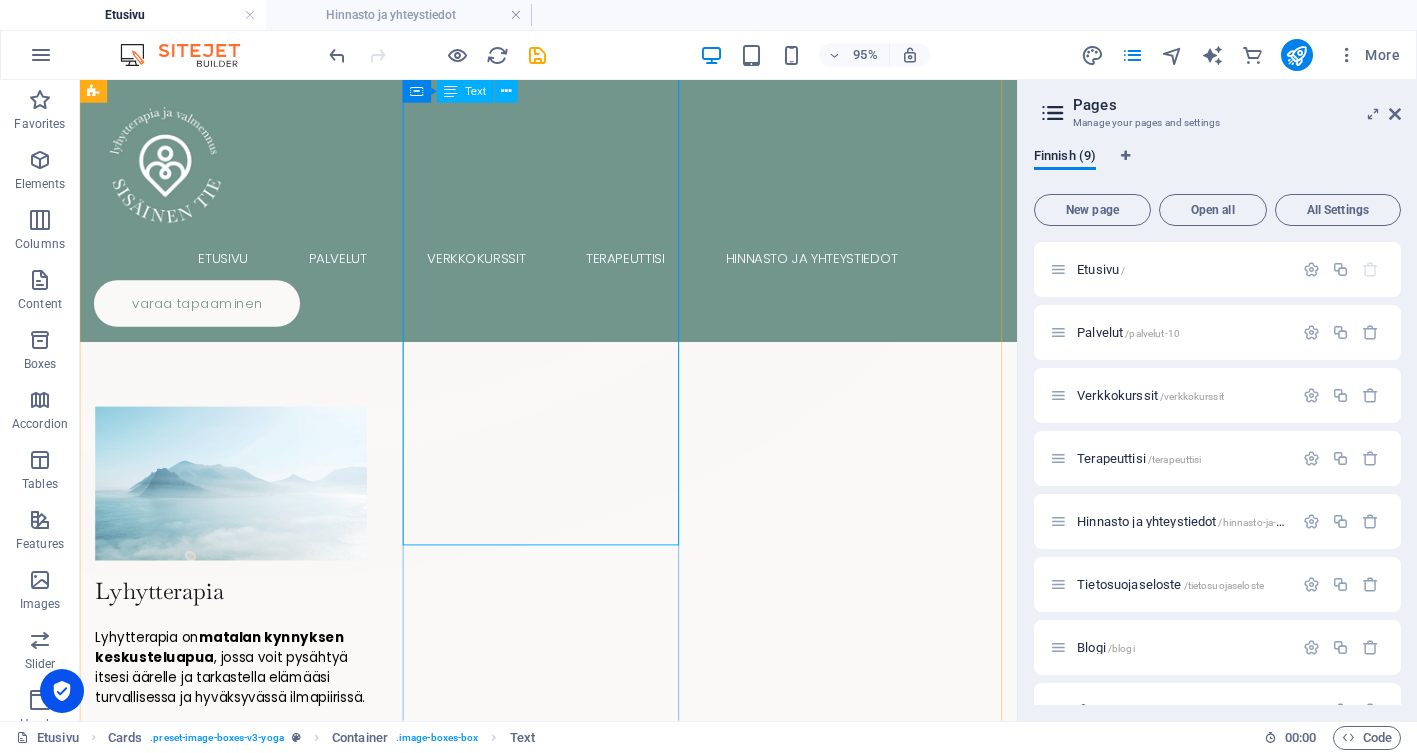 click on "EFT (Emotional Freedom Techniques) eli  tunnevapautustekniikka  on lempeä hoitomenetelmä, jossa kevyesti naputellaan kehon akupisteitä samalla kun keskitytään tiettyyn tunteeseen, ajatukseen tai kokemukseen.  Menetelmä auttaa rauhoittamaan hermostoa, purkamaan stressiä ja lievittämään esimerkiksi:   ahdistusta,  pelkoja kipuja tai jännitystä. EFT yhdistää kehollisen rauhoittamisen ja tunnetyöskentelyn ainutlaatuisella tavalla. Työskentely voi helpottaa oloa nopeasti, ja se sopii monenlaisiin tilanteisiin arjen kuormituksesta syvempiin tunnekokemuksiin. Terapeutti voi tehdä ja ohjata EFT-harjoituksen, ja EFT:tä voi tehdä myös kotona itsehoitona.  EFT:n toimintaperiaatteista on olemassa runsaasti tieteellistä tutkimusta, halutessasi voit tutustua niihin englanninkielellä mm.  tästä  linkistä ." at bounding box center (239, 1964) 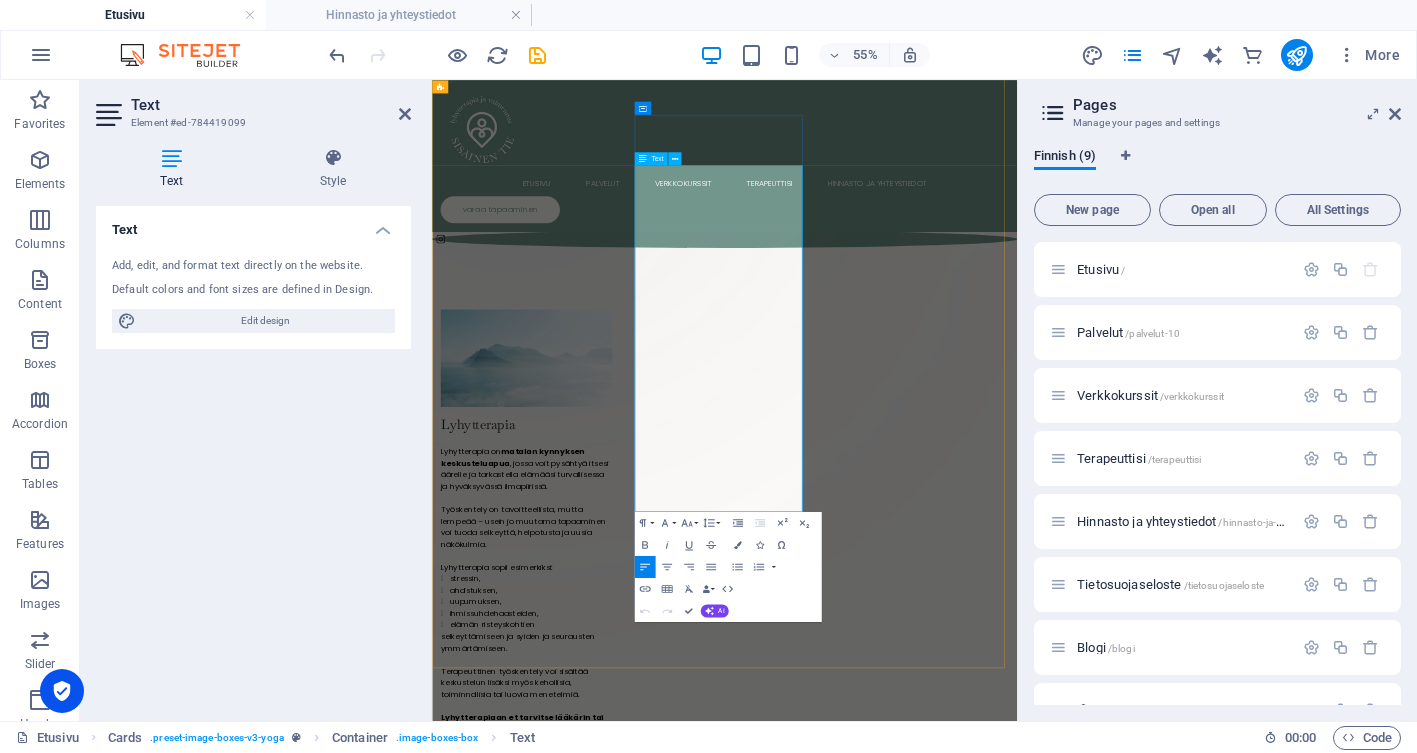 drag, startPoint x: 906, startPoint y: 856, endPoint x: 812, endPoint y: 852, distance: 94.08507 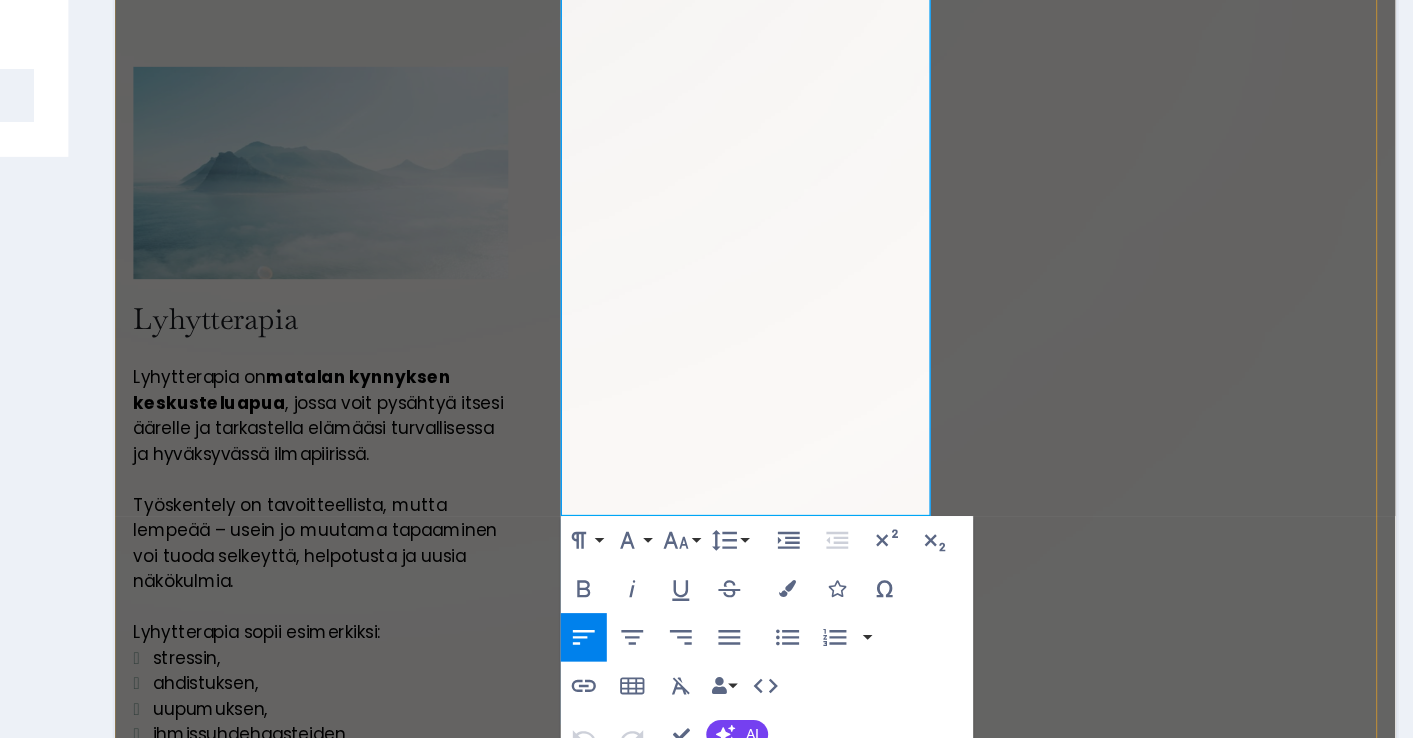 drag, startPoint x: 740, startPoint y: 338, endPoint x: 638, endPoint y: 336, distance: 102.01961 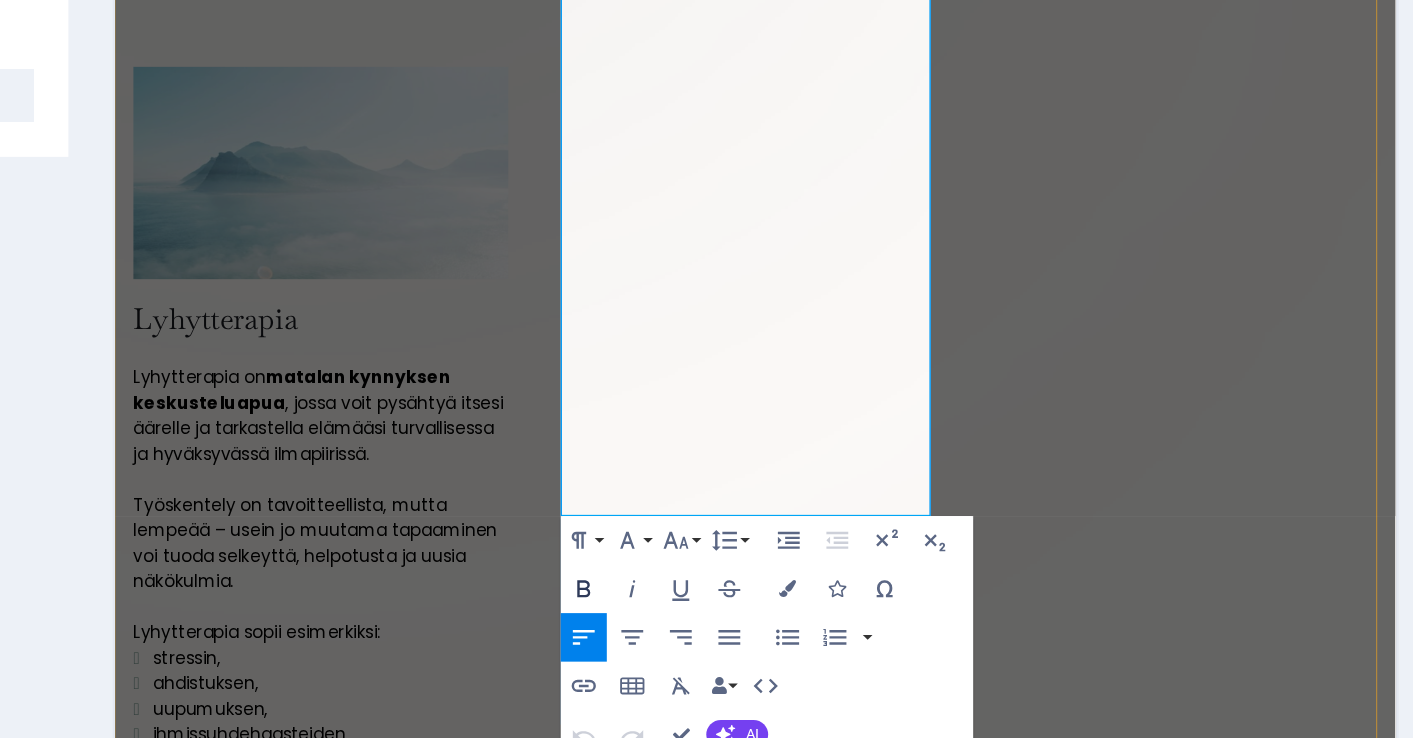 click 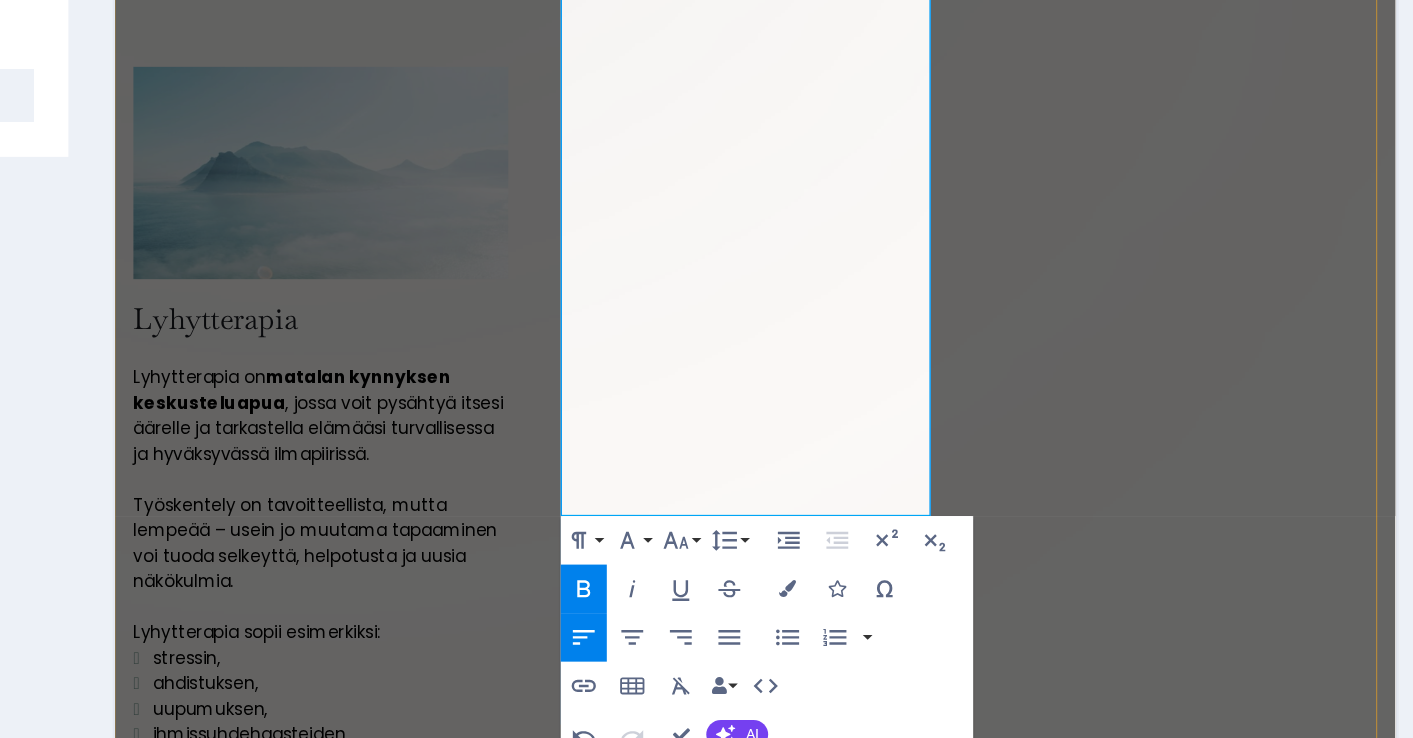 click 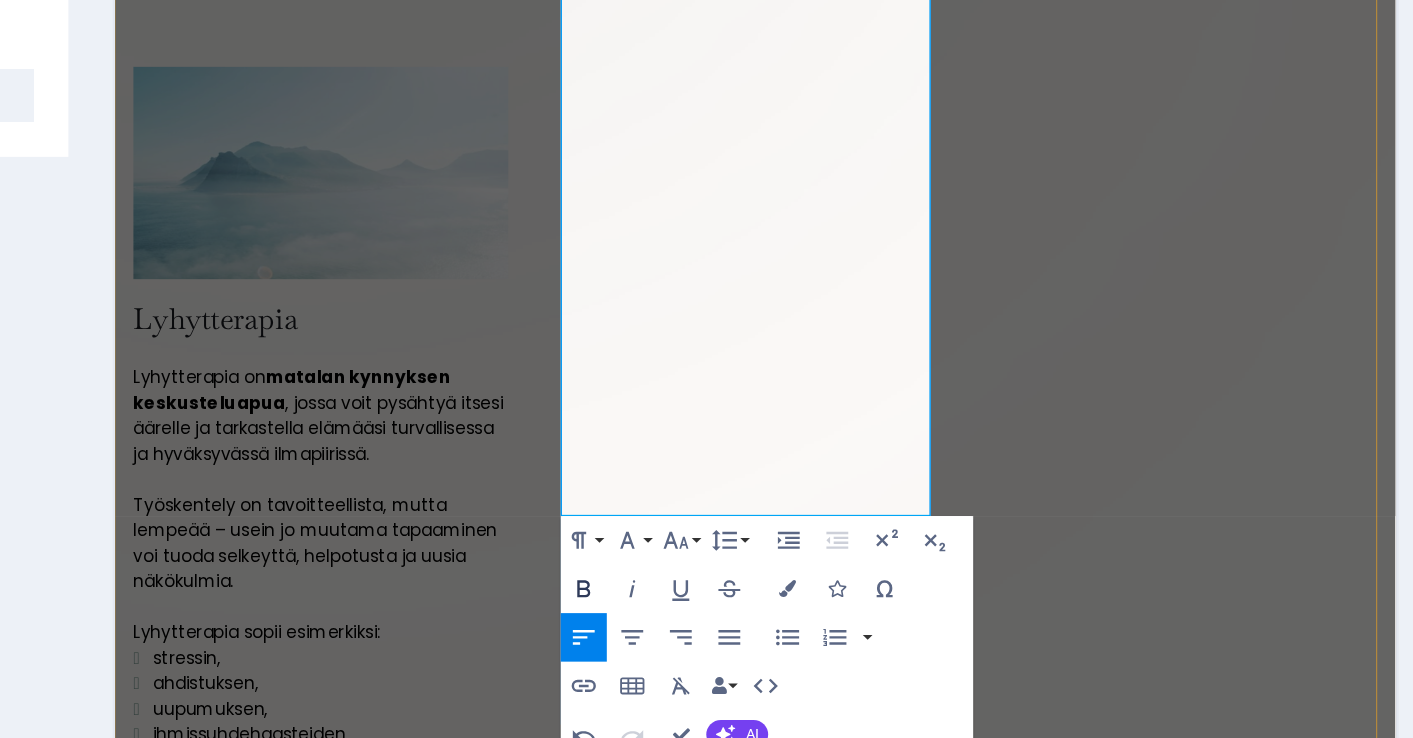 click 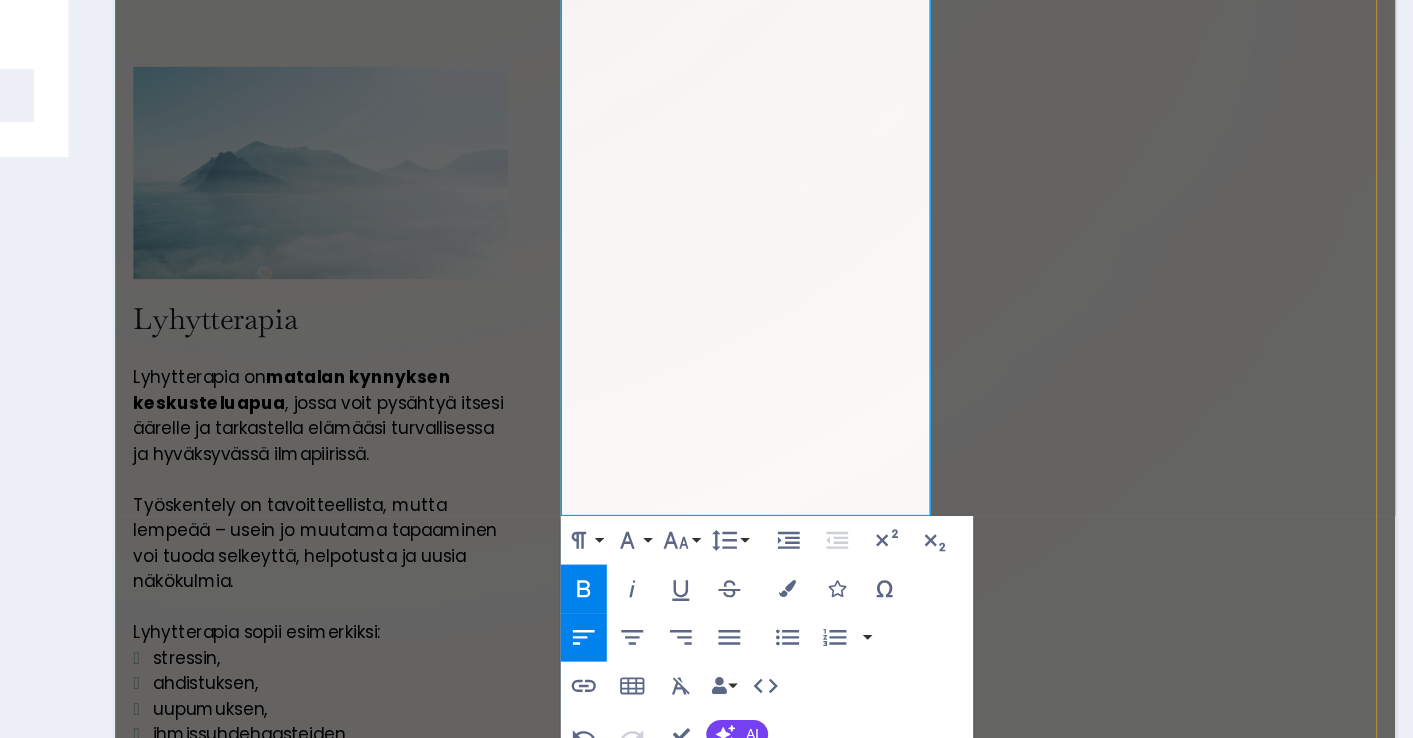 click at bounding box center (284, 1744) 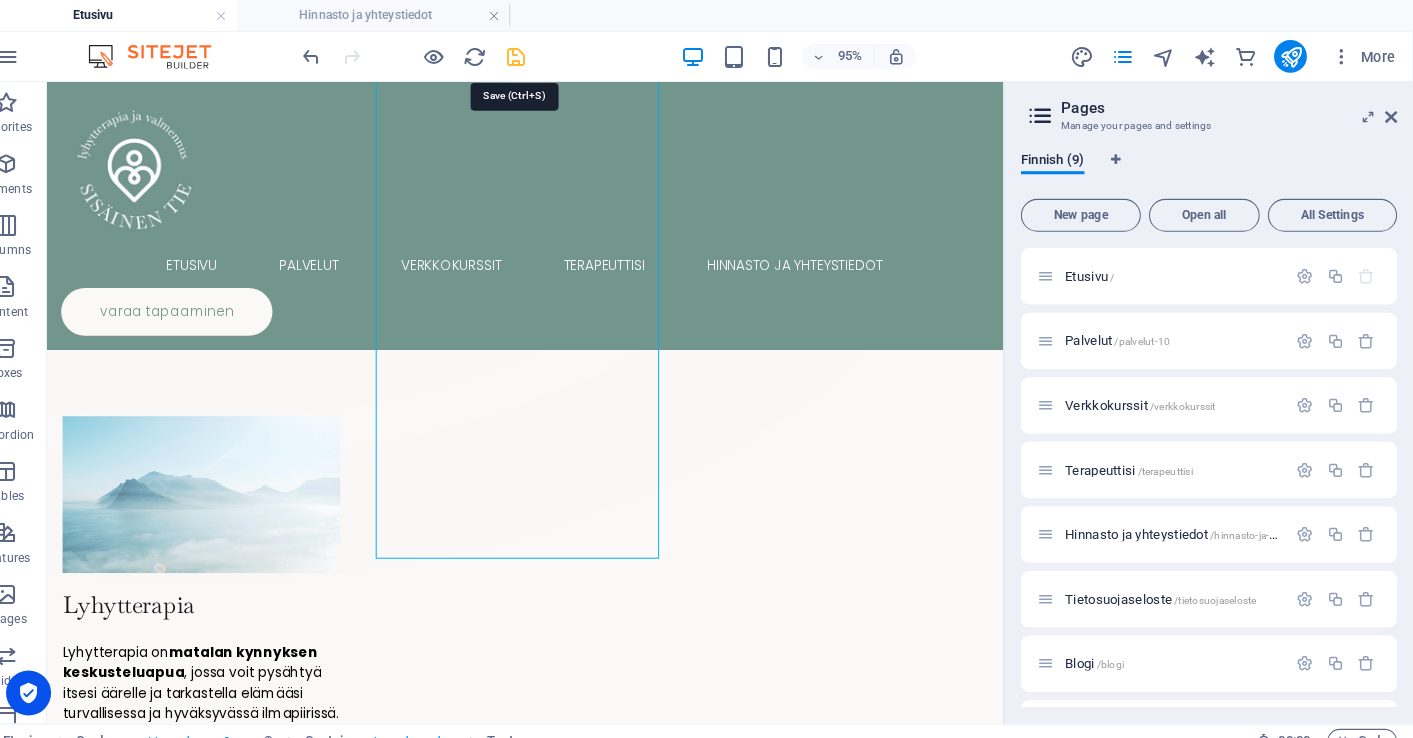 click at bounding box center [537, 55] 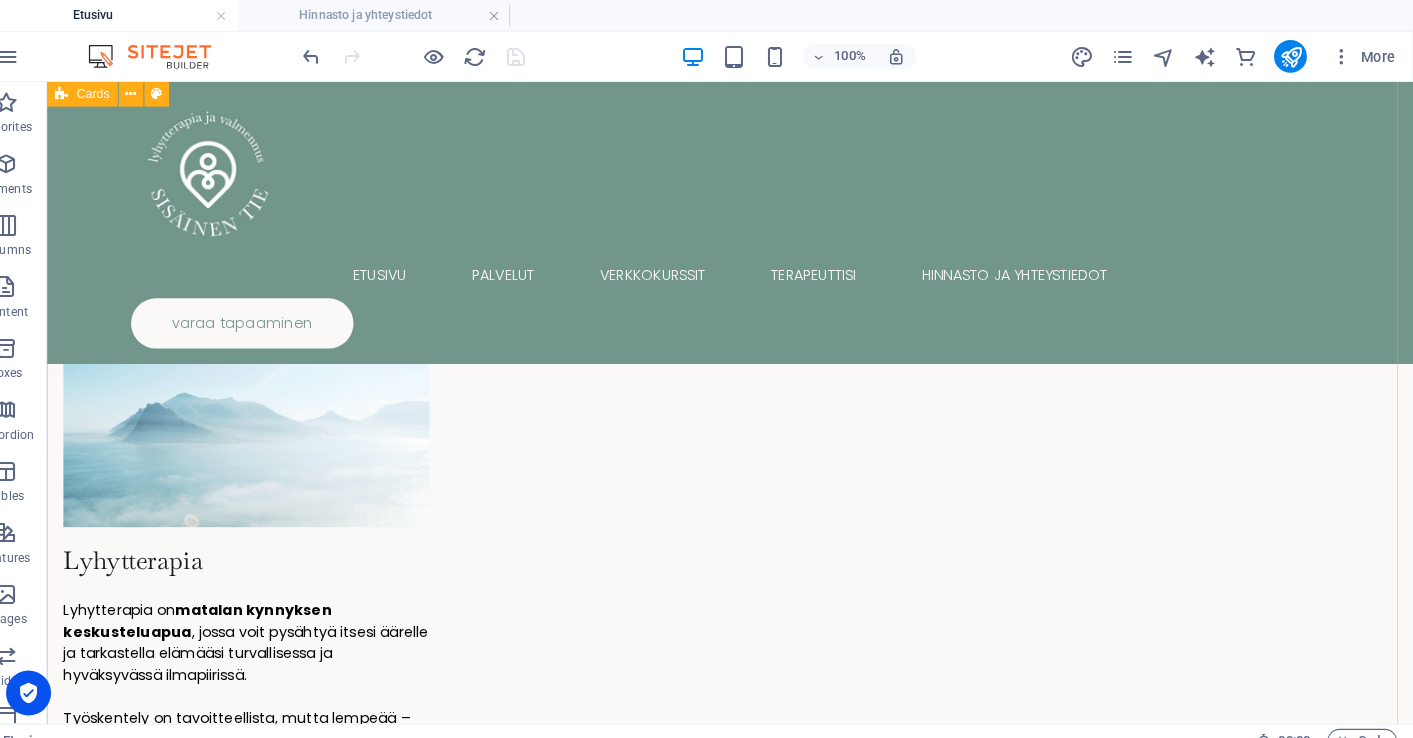 scroll, scrollTop: 1279, scrollLeft: 0, axis: vertical 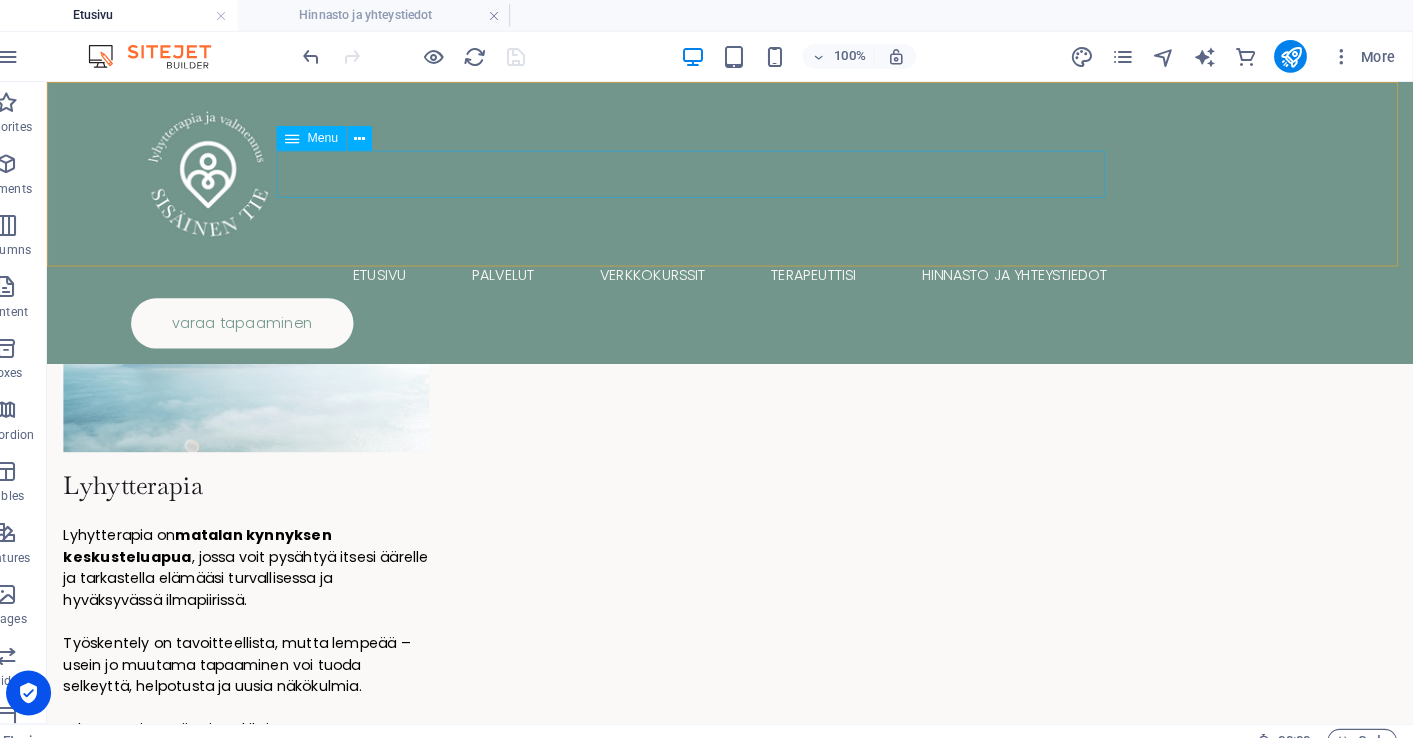 click on "Etusivu Palvelut Verkkokurssit Terapeuttisi Hinnasto ja yhteystiedot" at bounding box center (714, 270) 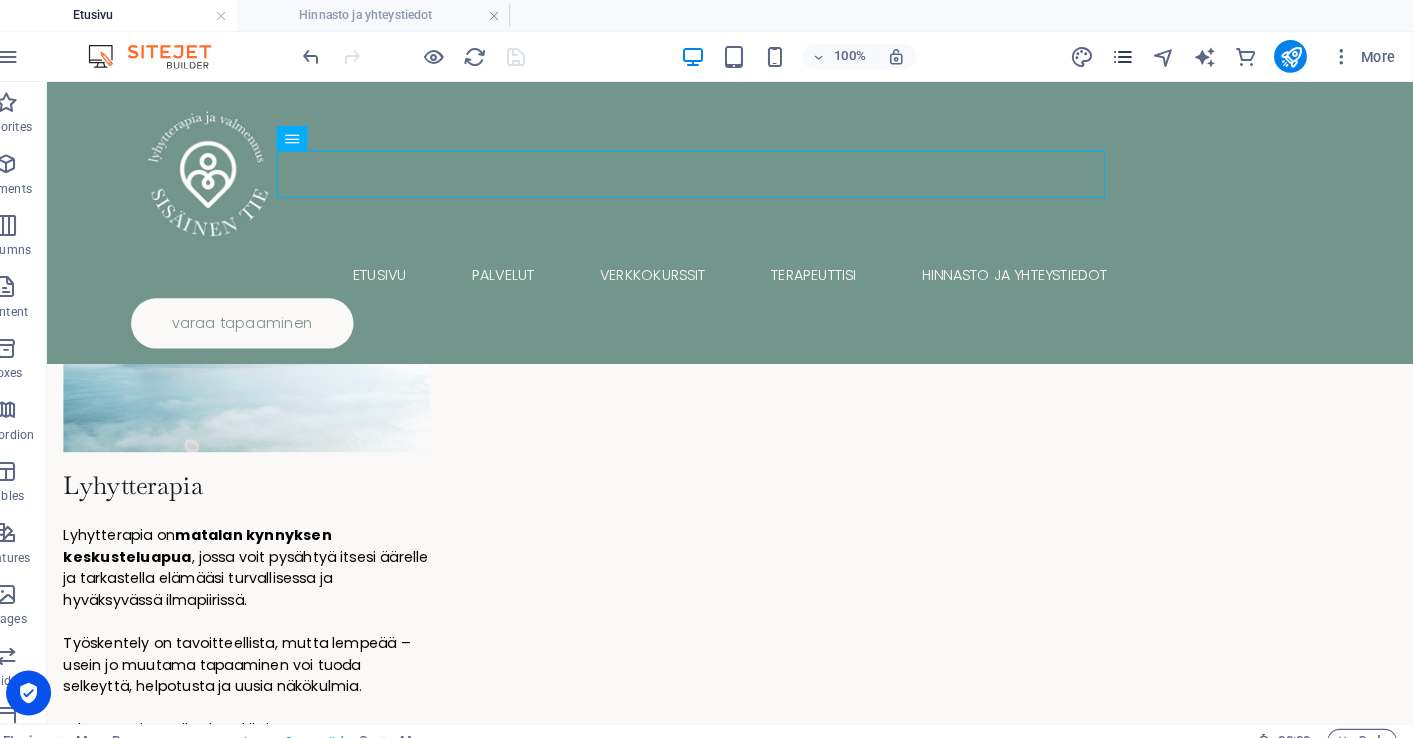 click at bounding box center [1128, 55] 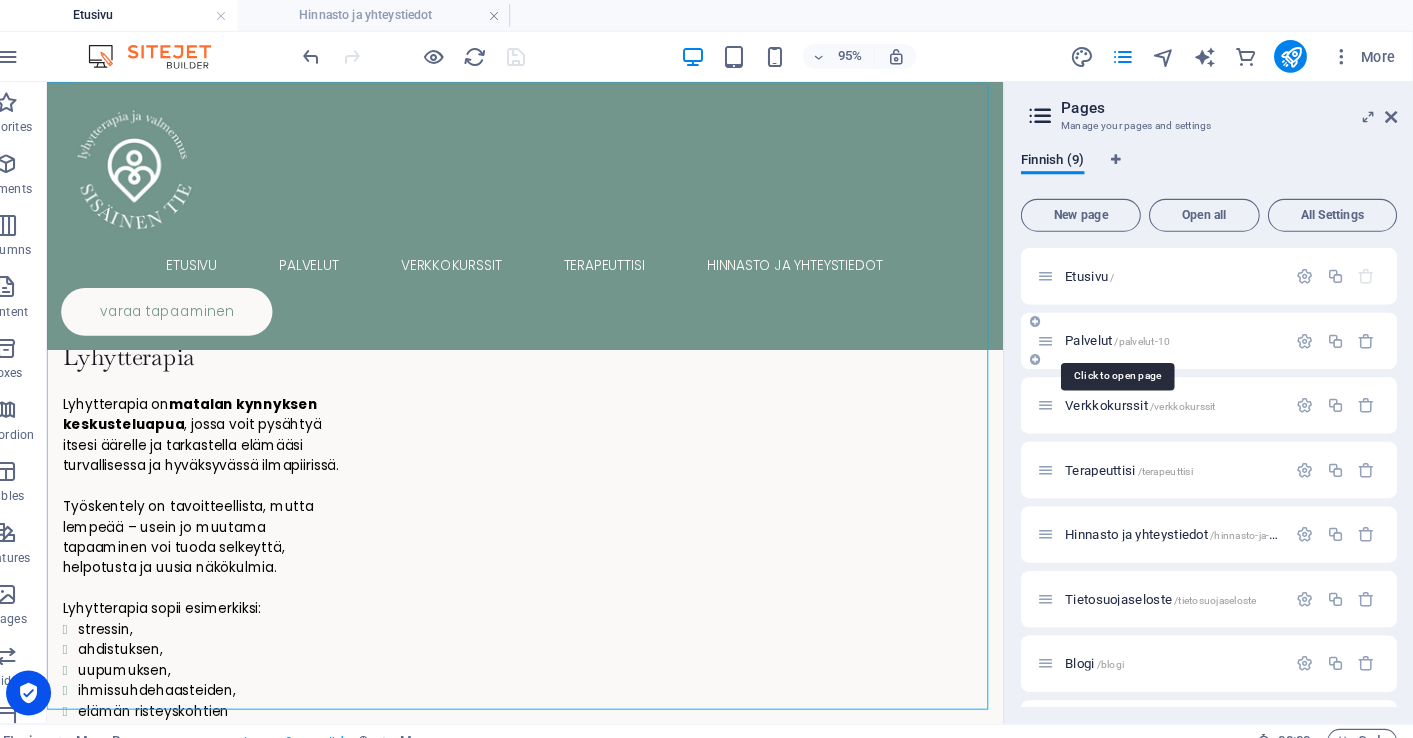 click on "Palvelut /palvelut-10" at bounding box center [1124, 332] 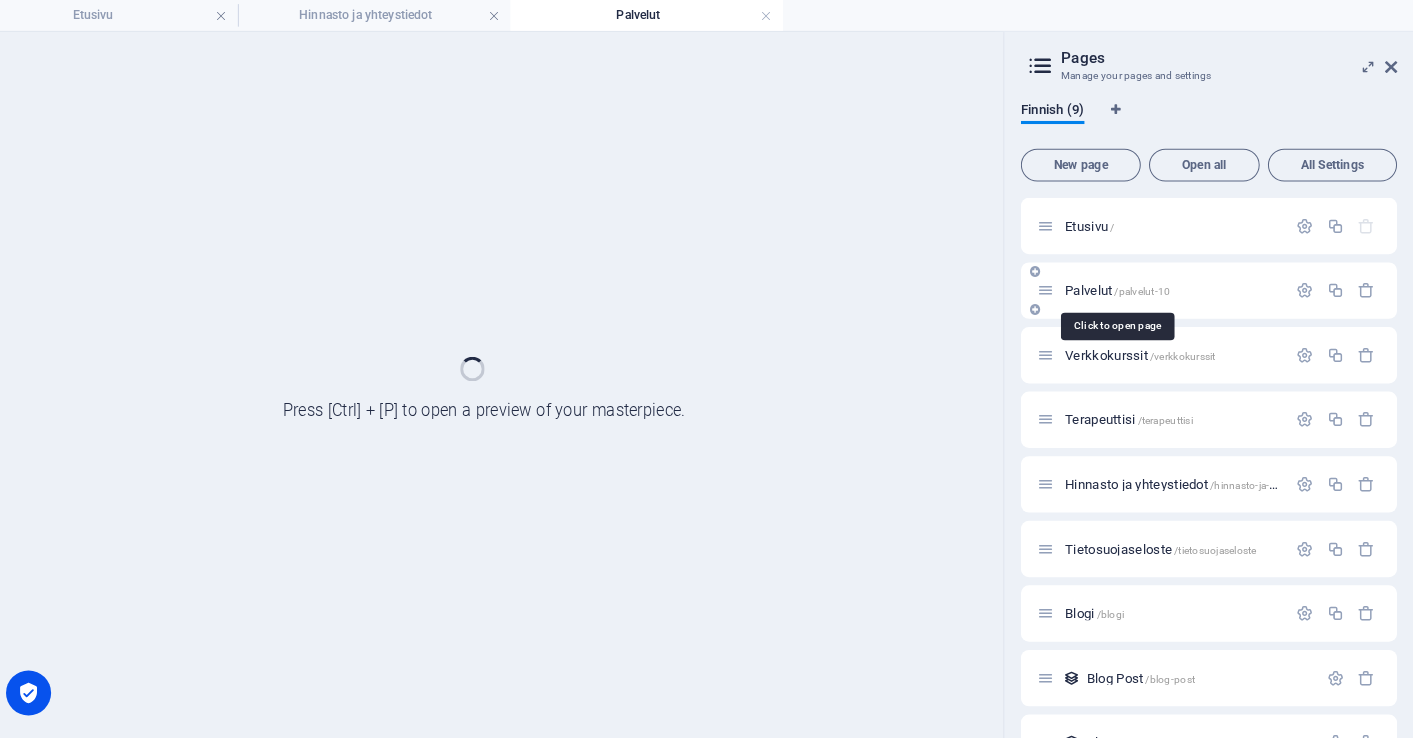 click on "Verkkokurssit /verkkokurssit" at bounding box center (1213, 346) 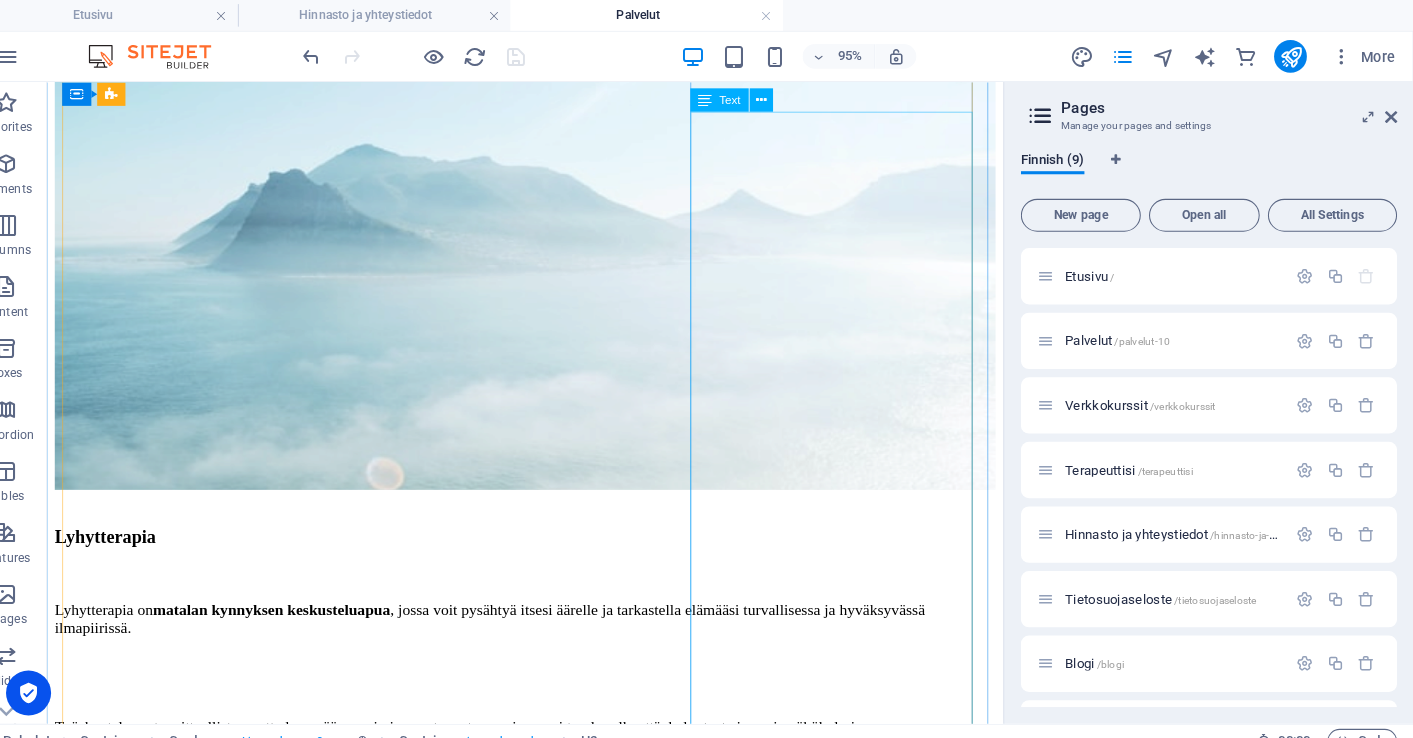 scroll, scrollTop: 479, scrollLeft: 0, axis: vertical 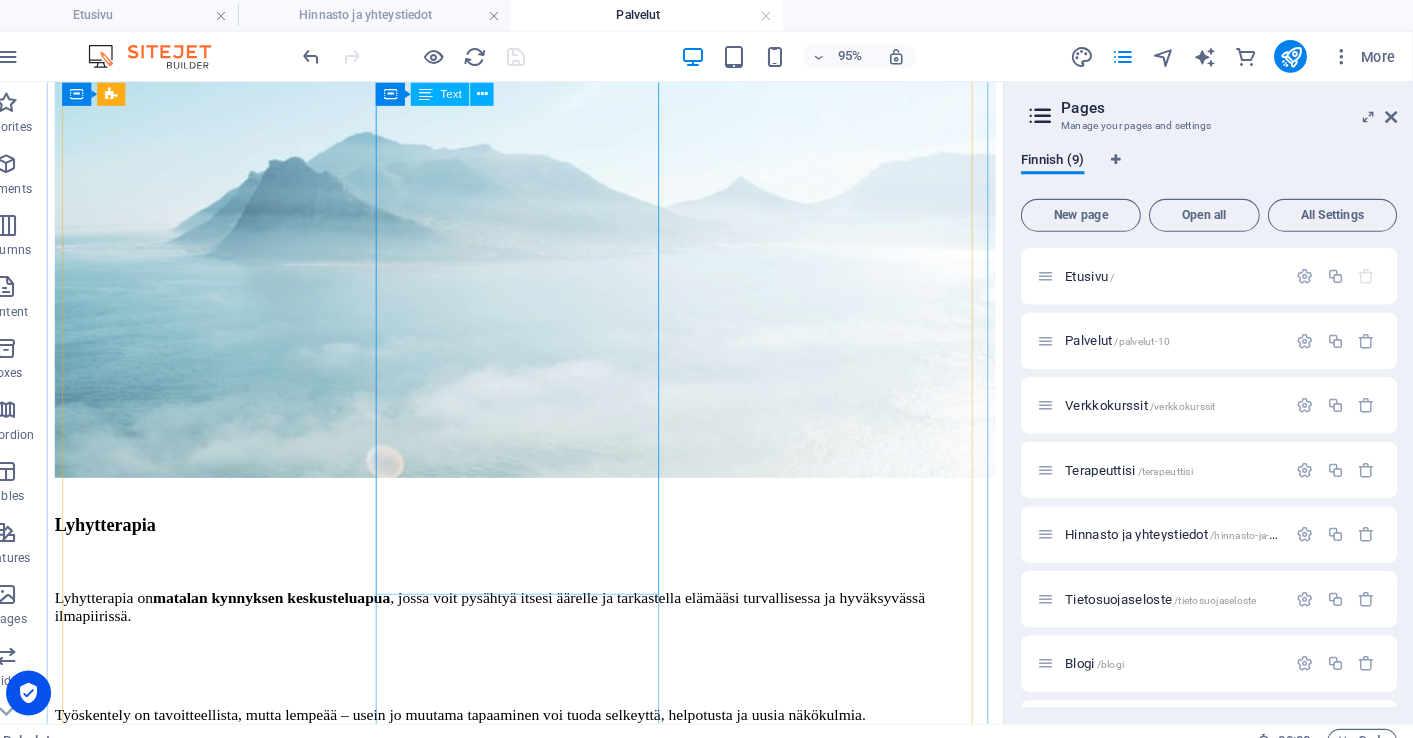 click on "EFT (Emotional Freedom Techniques) eli  tunnevapautustekniikka  on lempeä hoitomenetelmä, jossa kevyesti naputellaan kehon akupisteitä samalla kun keskitytään tiettyyn tunteeseen, ajatukseen tai kokemukseen.  Menetelmä auttaa rauhoittamaan hermostoa, purkamaan stressiä ja lievittämään esimerkiksi:   ahdistusta,  pelkoja kipuja tai jännitystä. EFT yhdistää kehollisen rauhoittamisen ja tunnetyöskentelyn ainutlaatuisella tavalla. Työskentely voi helpottaa oloa nopeasti, ja se sopii monenlaisiin tilanteisiin arjen kuormituksesta syvempiin tunnekokemuksiin. Terapeutti voi tehdä ja ohjata EFT-harjoituksen, ja EFT:tä voi tehdä myös kotona itsehoitona.  EFT:n toimintaperiaatteista on olemassa runsaasti tieteellistä tutkimusta, halutessasi voit tutustua niihin englanninkielellä mm.  tästä linkistä ." at bounding box center (538, 2072) 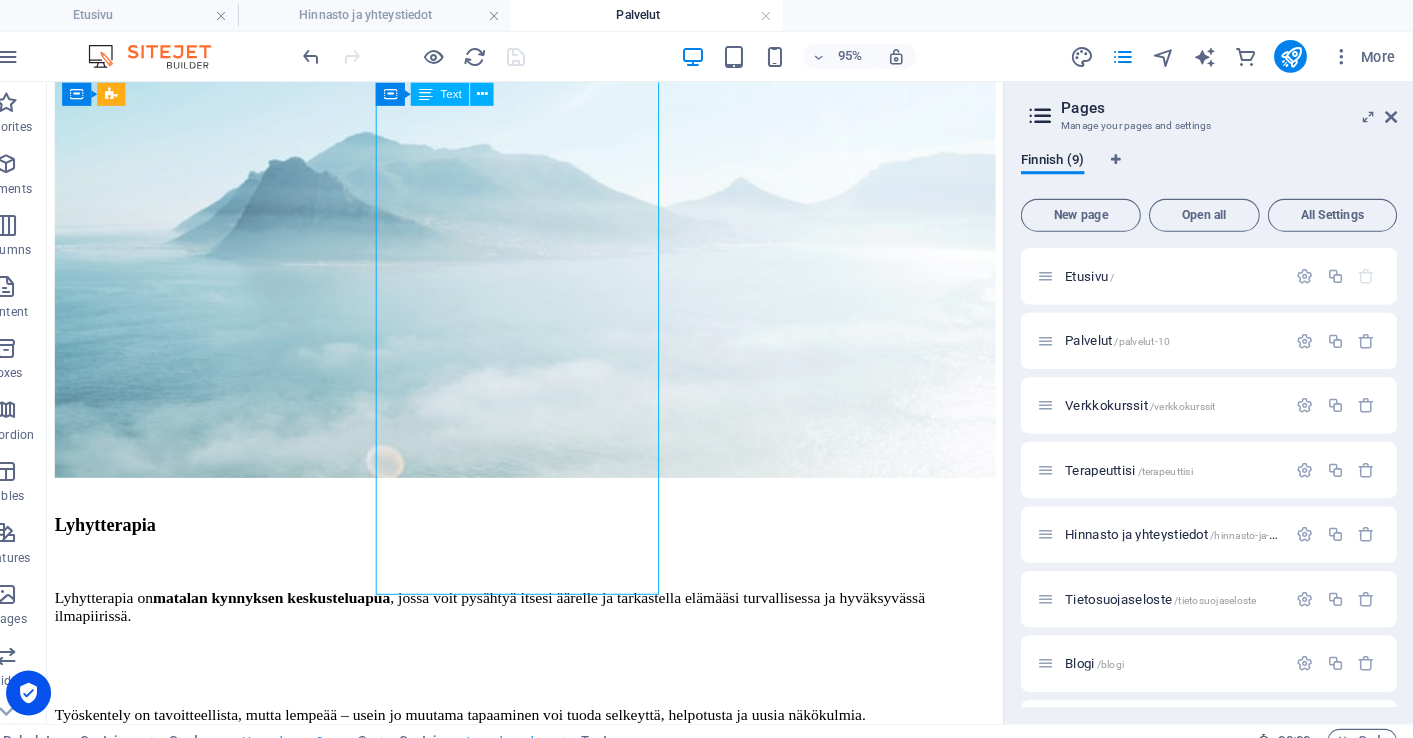 click on "EFT (Emotional Freedom Techniques) eli  tunnevapautustekniikka  on lempeä hoitomenetelmä, jossa kevyesti naputellaan kehon akupisteitä samalla kun keskitytään tiettyyn tunteeseen, ajatukseen tai kokemukseen.  Menetelmä auttaa rauhoittamaan hermostoa, purkamaan stressiä ja lievittämään esimerkiksi:   ahdistusta,  pelkoja kipuja tai jännitystä. EFT yhdistää kehollisen rauhoittamisen ja tunnetyöskentelyn ainutlaatuisella tavalla. Työskentely voi helpottaa oloa nopeasti, ja se sopii monenlaisiin tilanteisiin arjen kuormituksesta syvempiin tunnekokemuksiin. Terapeutti voi tehdä ja ohjata EFT-harjoituksen, ja EFT:tä voi tehdä myös kotona itsehoitona.  EFT:n toimintaperiaatteista on olemassa runsaasti tieteellistä tutkimusta, halutessasi voit tutustua niihin englanninkielellä mm.  tästä linkistä ." at bounding box center (538, 2072) 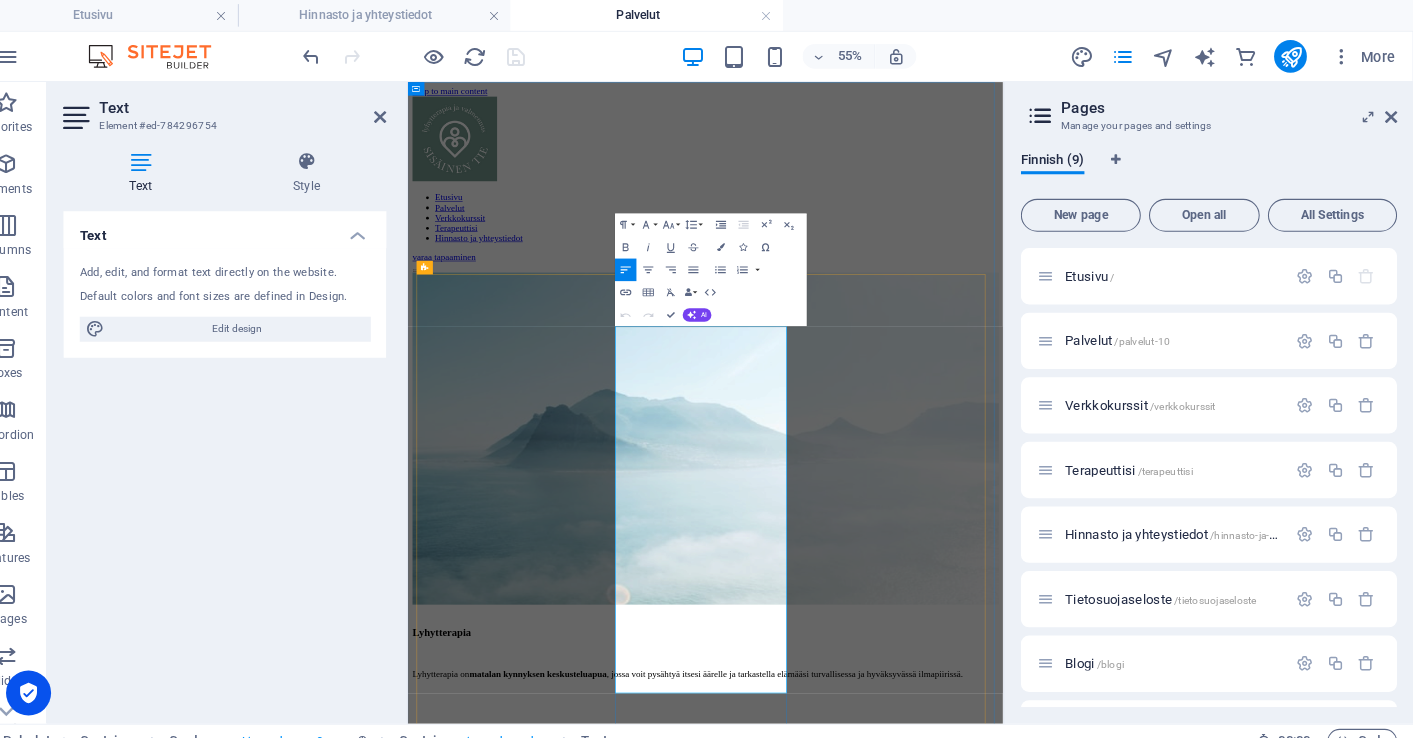 drag, startPoint x: 1026, startPoint y: 1157, endPoint x: 932, endPoint y: 1155, distance: 94.02127 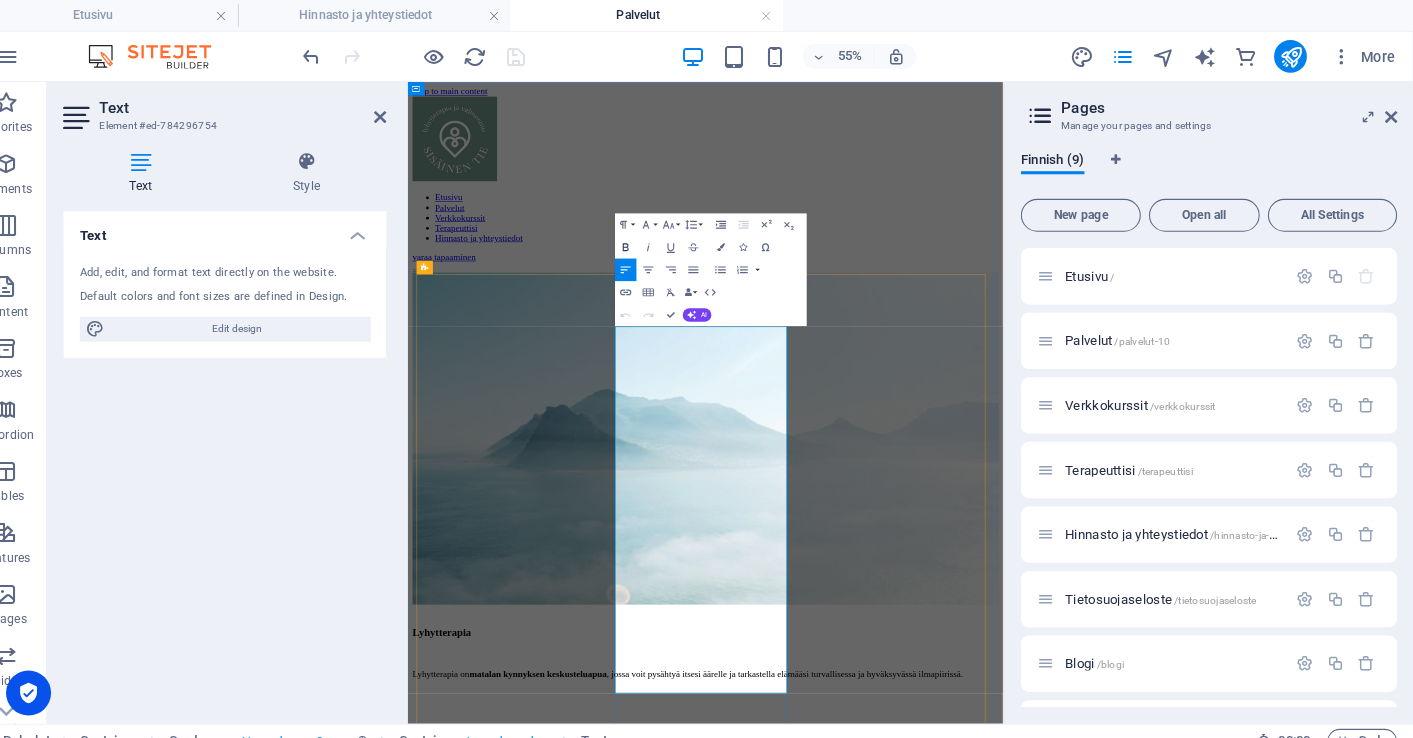 click 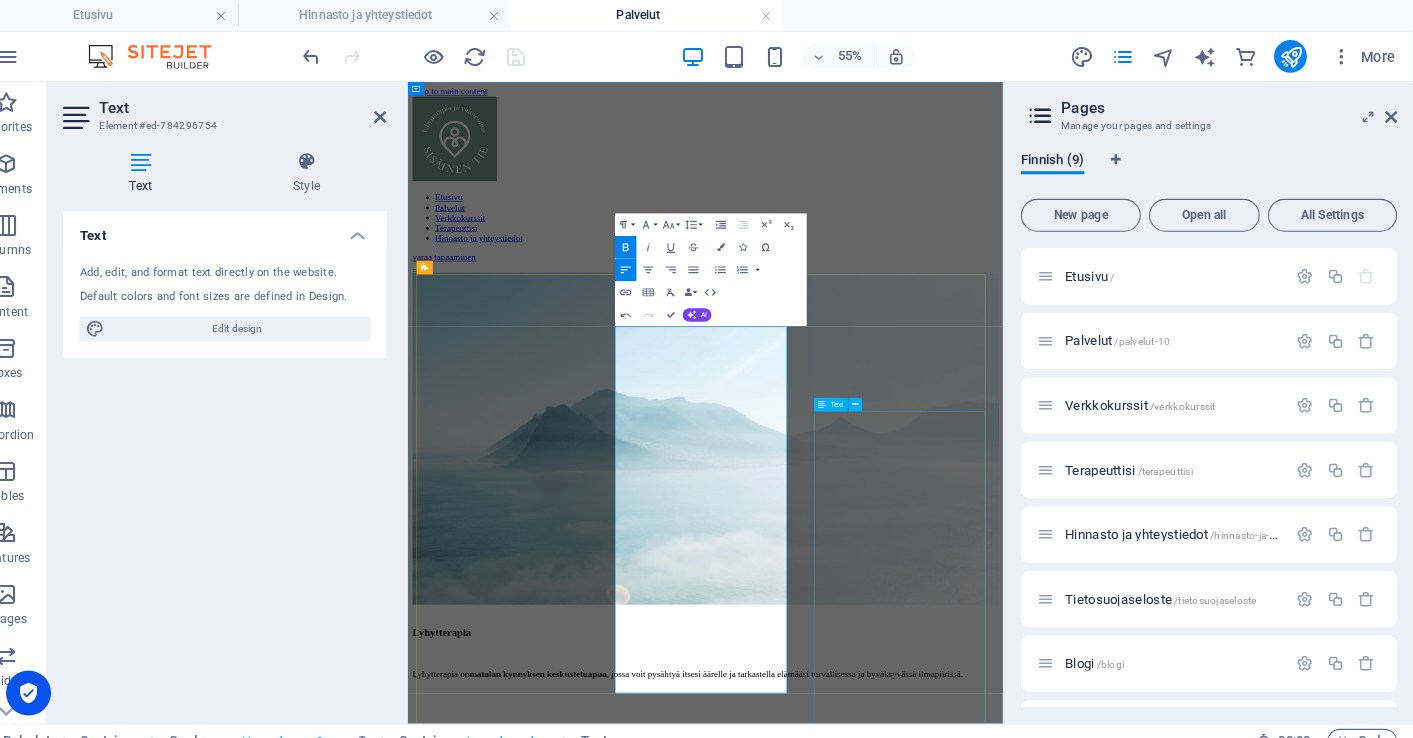 click on "Rentoutusvalmennus tarjoaa käytännöllisiä keinoja kehon ja mielen rauhoittamiseen, stressin purkamiseen ja sisäisen turvan vahvistamiseen.  Ohjaan yksilöllisiä rentoutushetkiä, joissa hyödynnetään mm.  hengitysharjoituksia, kehotietoisuutta, mielikuvia ja syvän rentoutumisen tilaa,  jossa eri mielen tasoja voidaan valmennuksellisesti ohjelmoida uudelleen. Syvärentoutuminen on turvallinen ja luonnollinen tila, jossa mieli on vastaanottavaisempi myönteisille muutoksille.  Se voi tukea esimerkiksi: tupakoinnin lopettamista,  tunnesyömisen muutoksia, esiintymisjännityksen lievitystä tai vaikkapa helpottaa nukahtamista. Tarvitset vain nettiyhteyden, läppärin tai kännykän ja kuulokkeet sekä rauhallisen tilan tunnin ajaksi. Rentoutusvalmennus onnistuu siis erittäin hyvin myös etänä.  Etänä ohjatusta rentotusvalmennuksesta on halutessasi saatavilla nauhoite, jota voit kuunnella uudelleen kotona." at bounding box center [935, 3793] 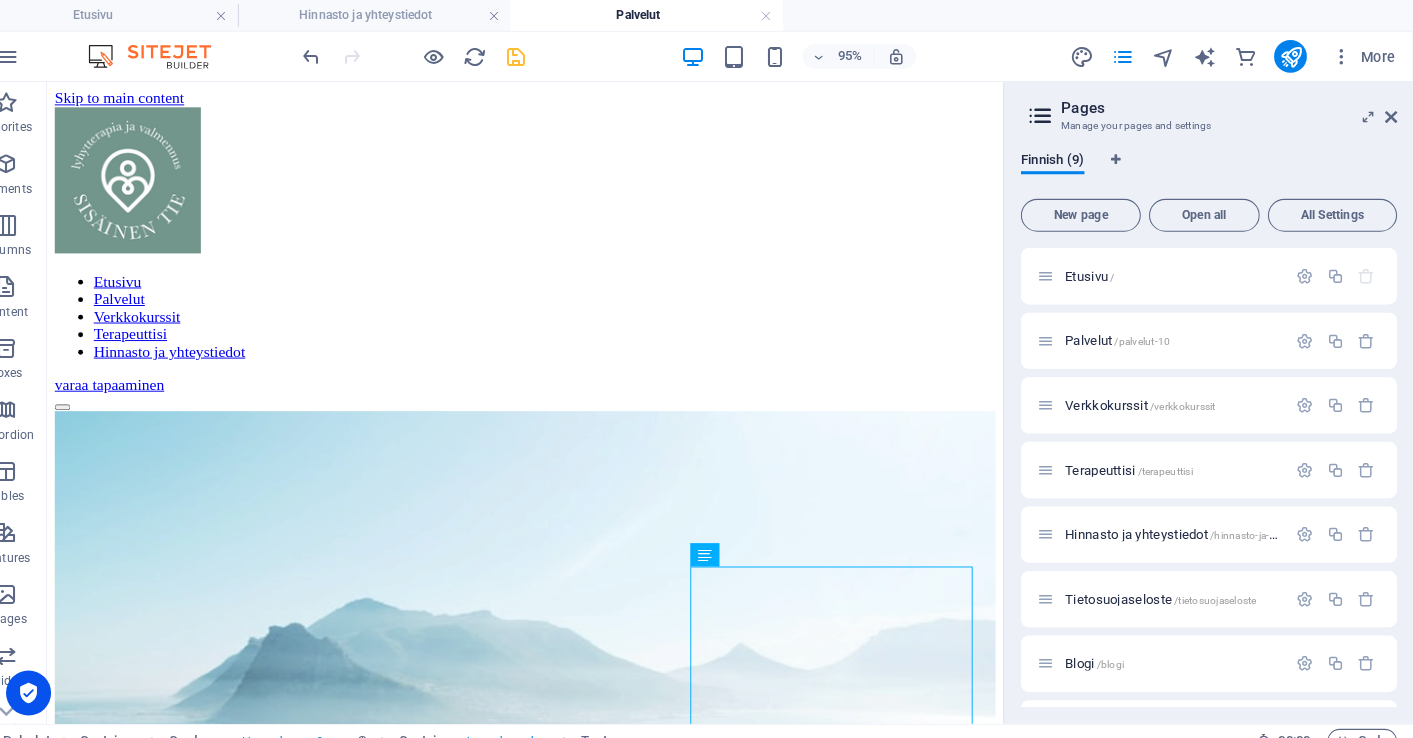click at bounding box center (537, 55) 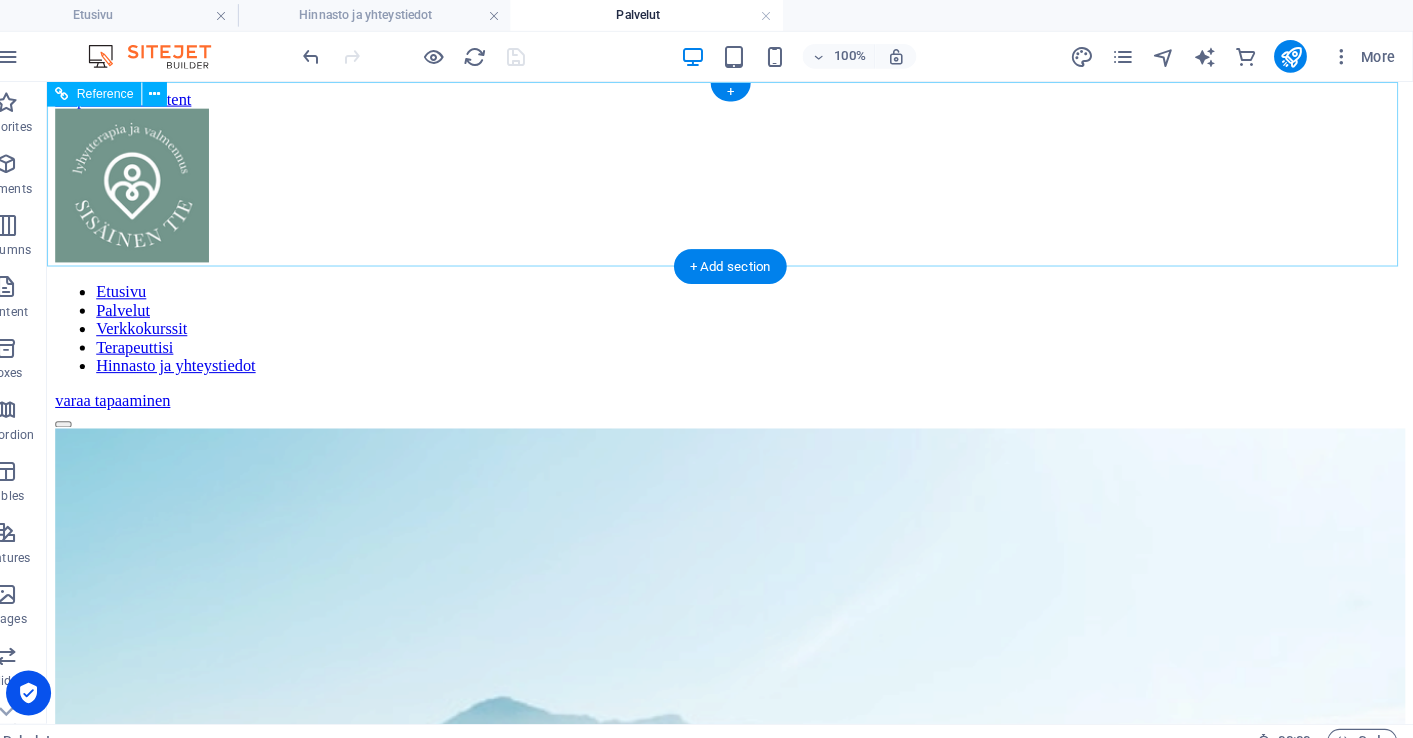 scroll, scrollTop: 0, scrollLeft: 0, axis: both 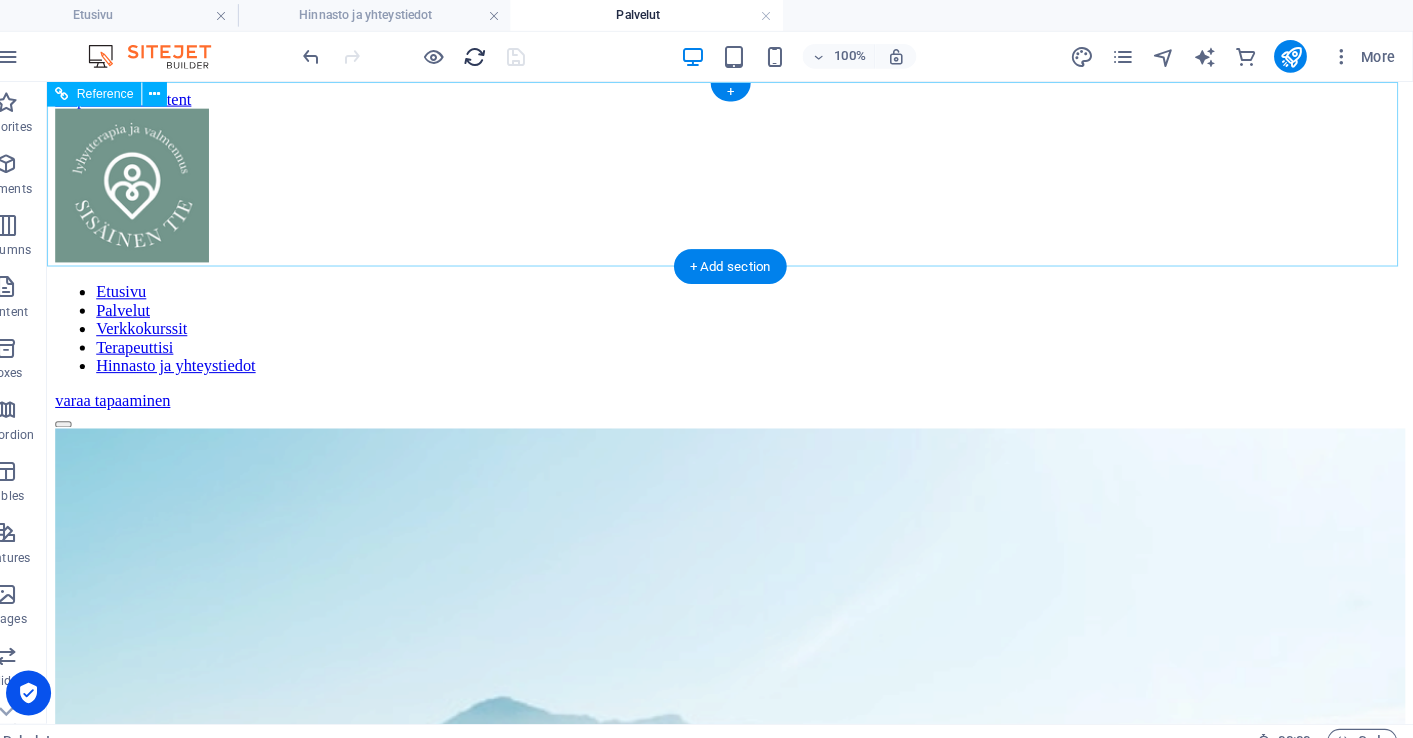 click at bounding box center [497, 55] 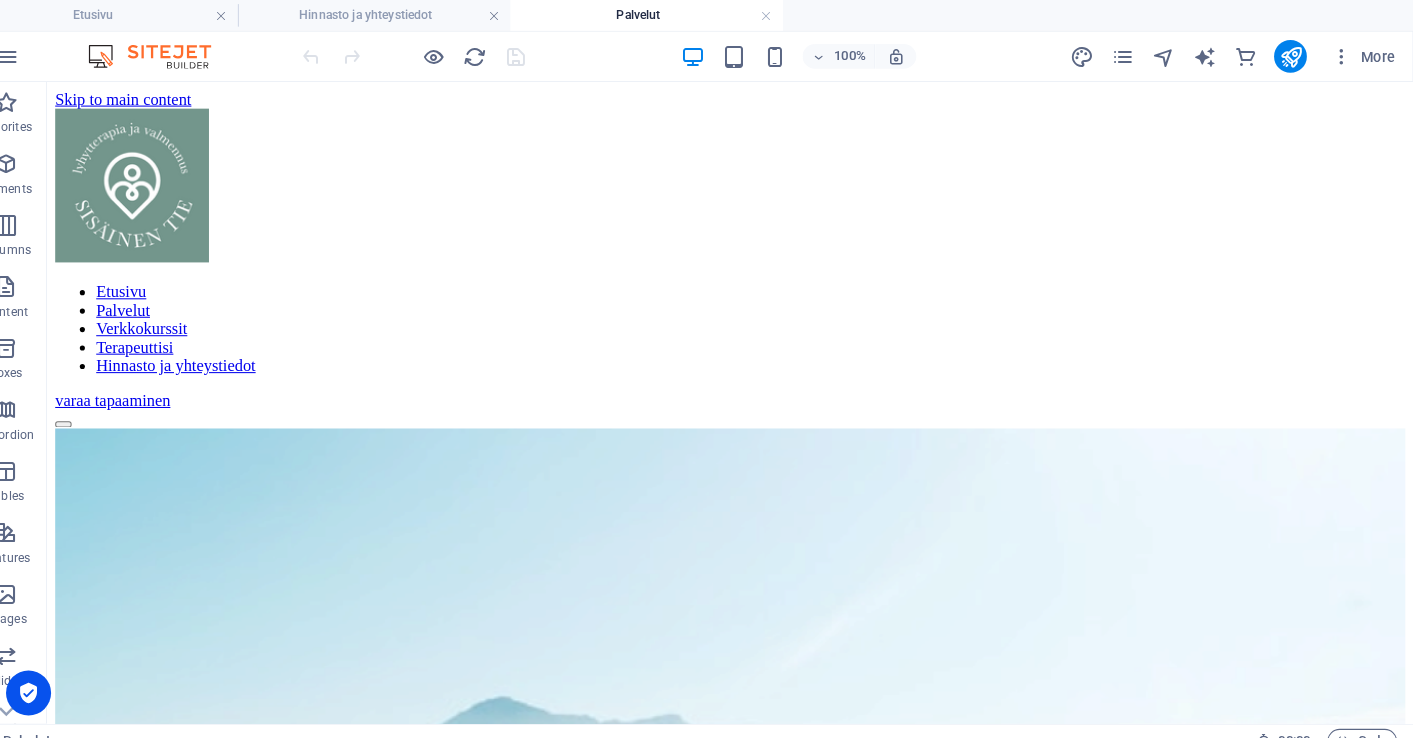 scroll, scrollTop: 0, scrollLeft: 0, axis: both 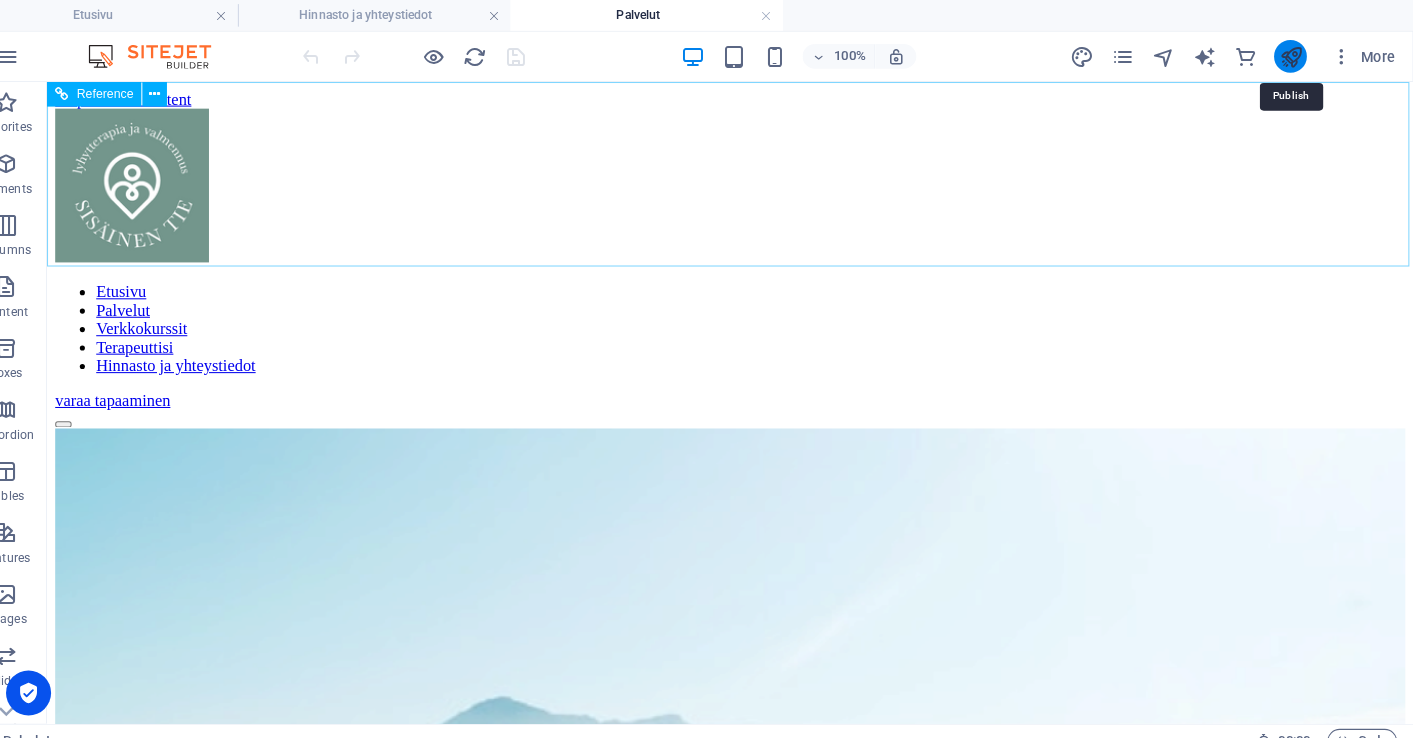 click at bounding box center [1292, 55] 